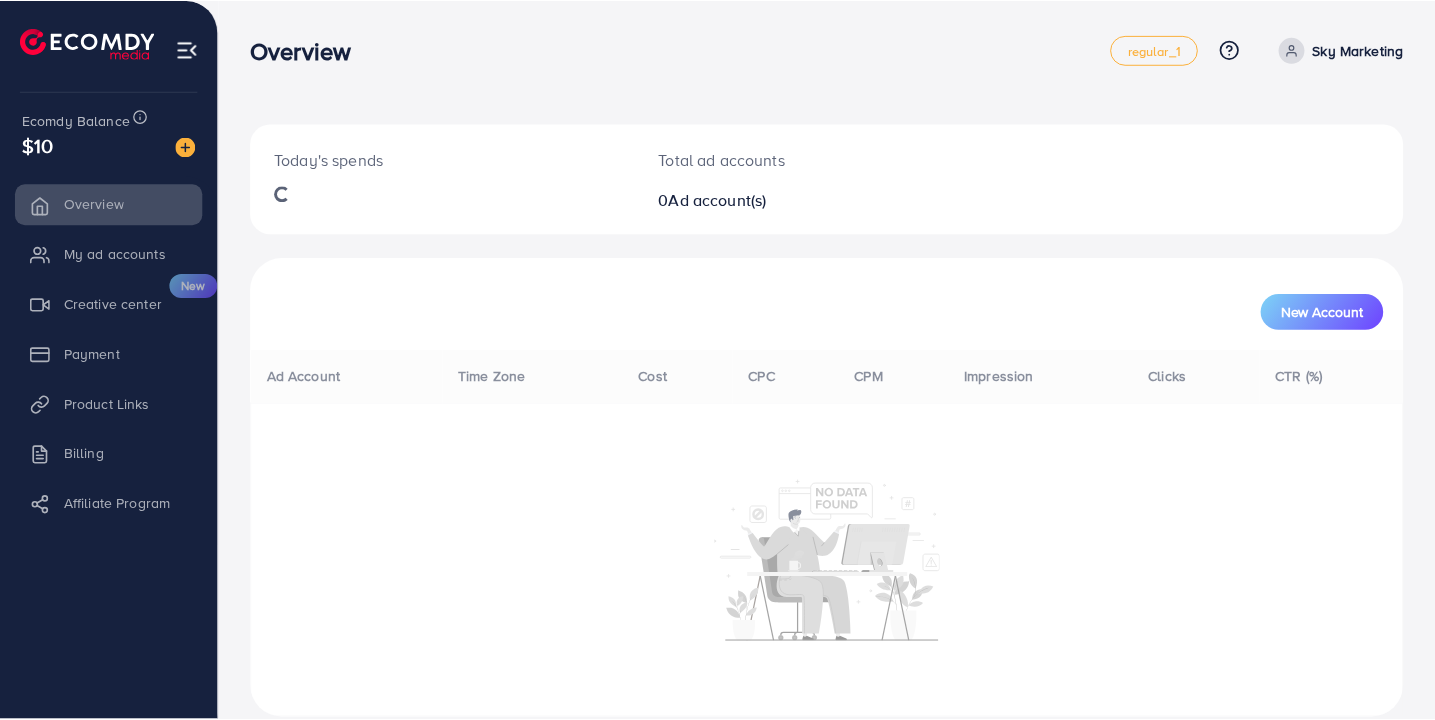 scroll, scrollTop: 0, scrollLeft: 0, axis: both 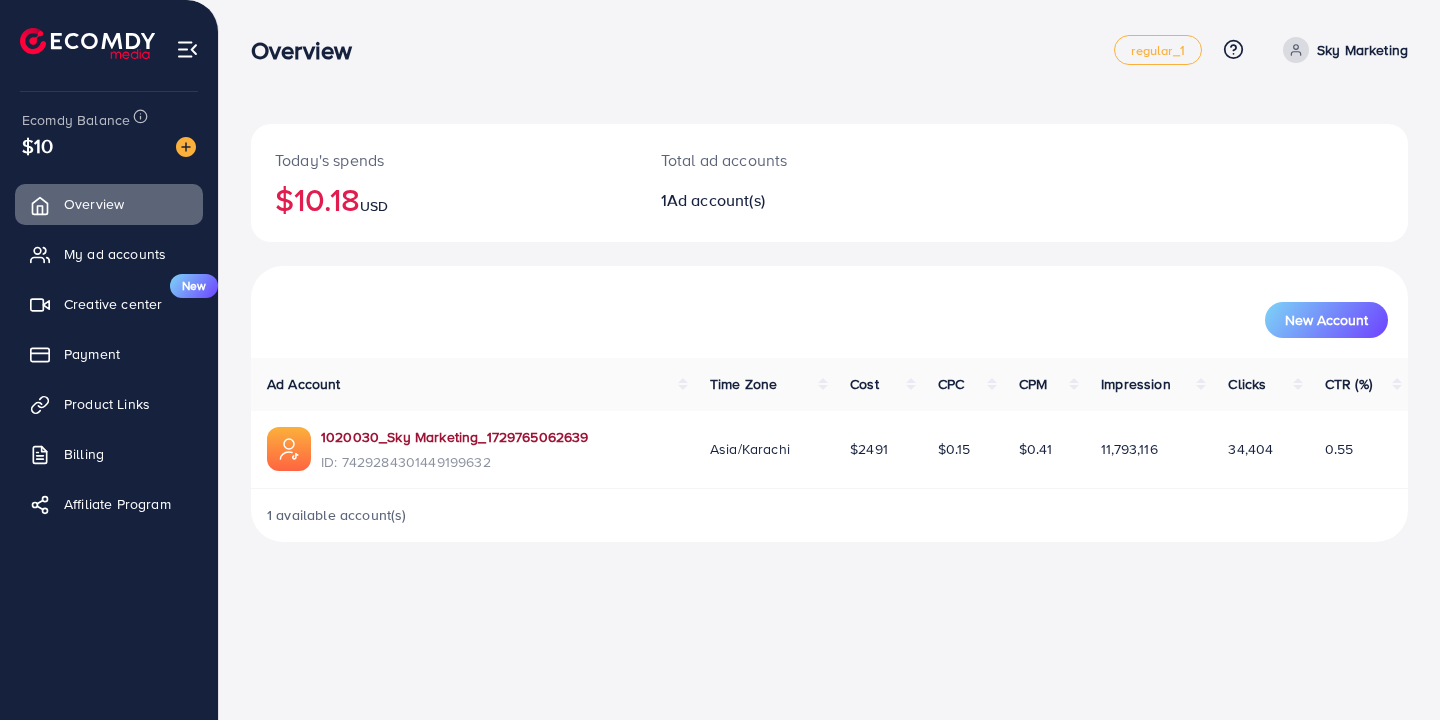 click on "1020030_Sky Marketing_1729765062639" at bounding box center [455, 437] 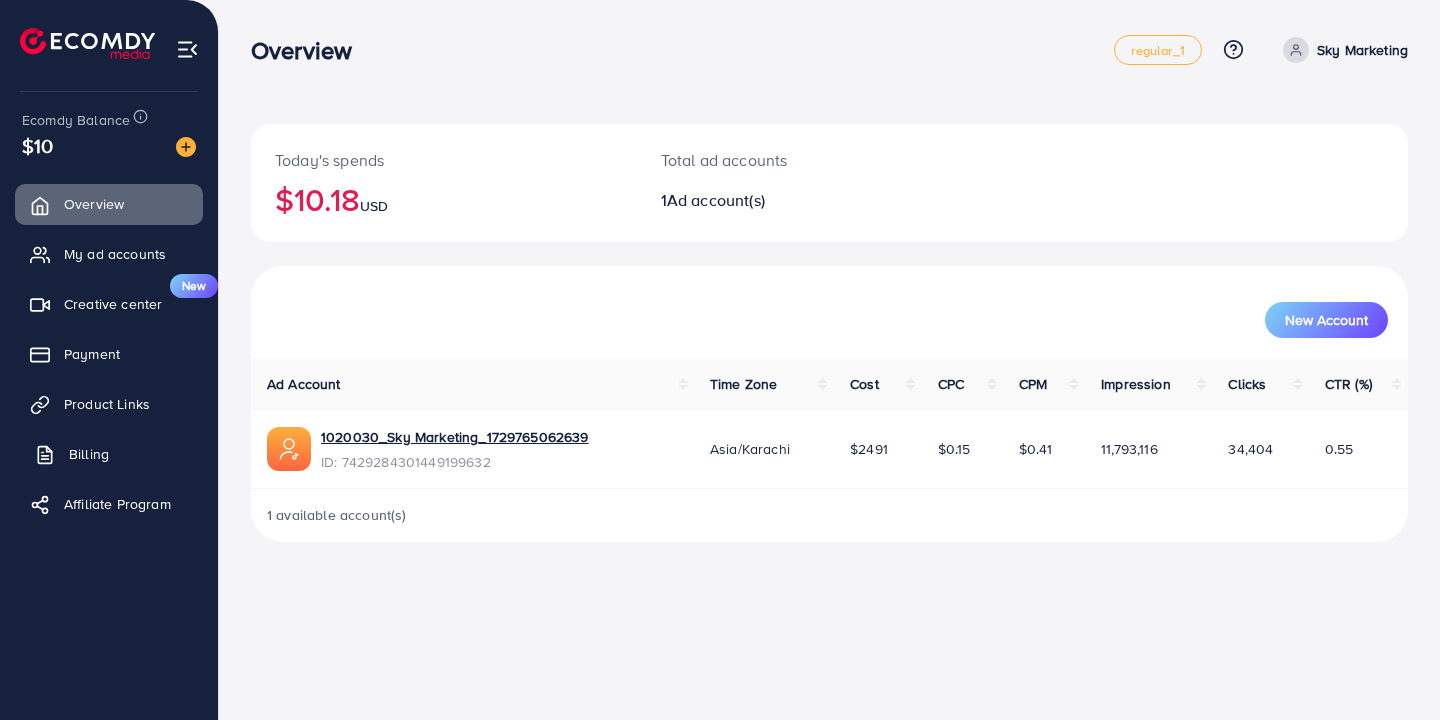 click on "Billing" at bounding box center [109, 454] 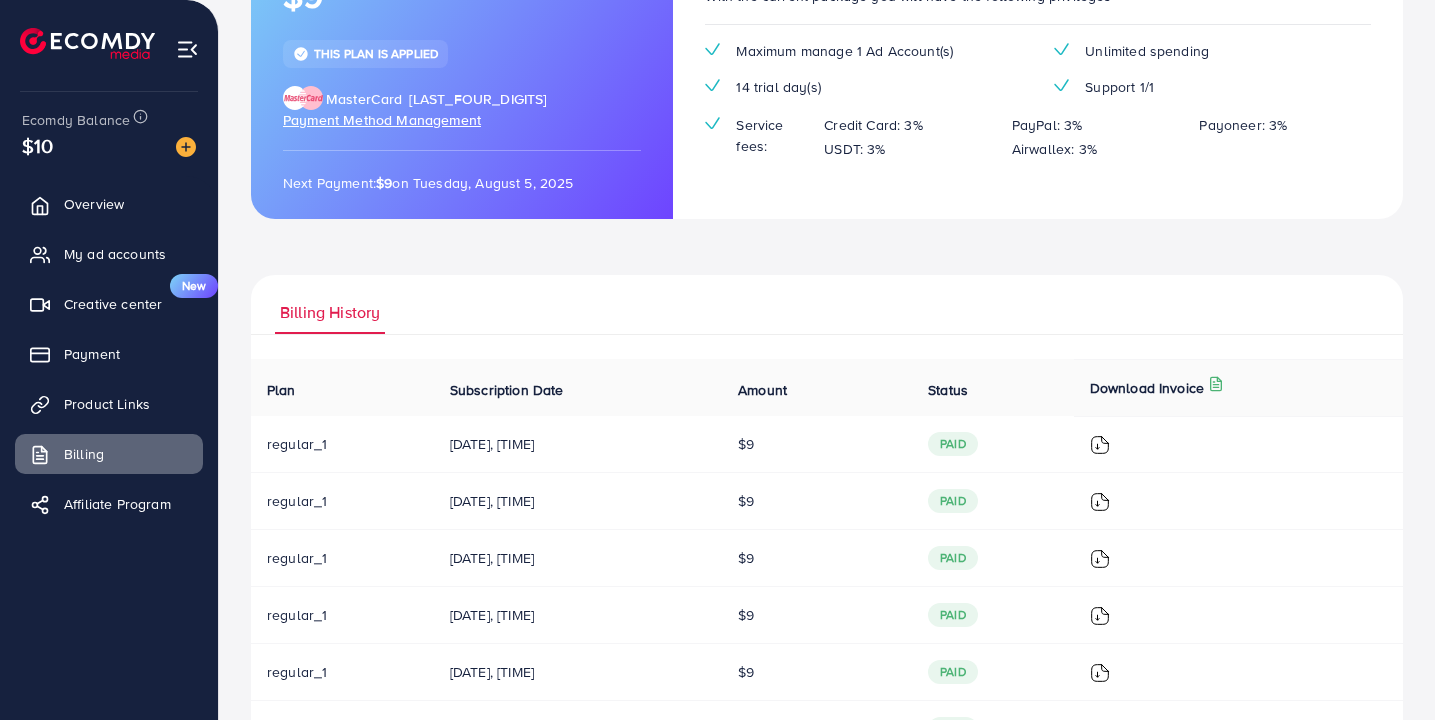 scroll, scrollTop: 219, scrollLeft: 0, axis: vertical 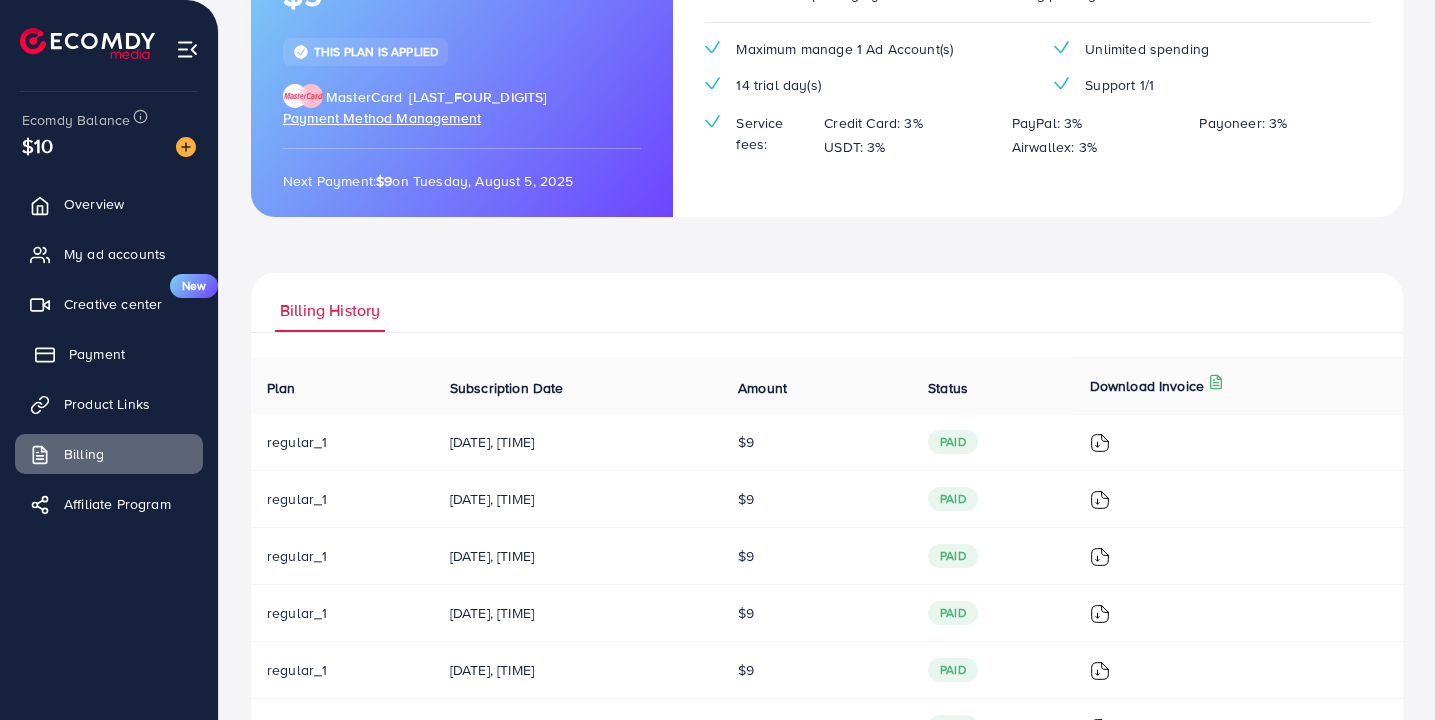 click on "Payment" at bounding box center [97, 354] 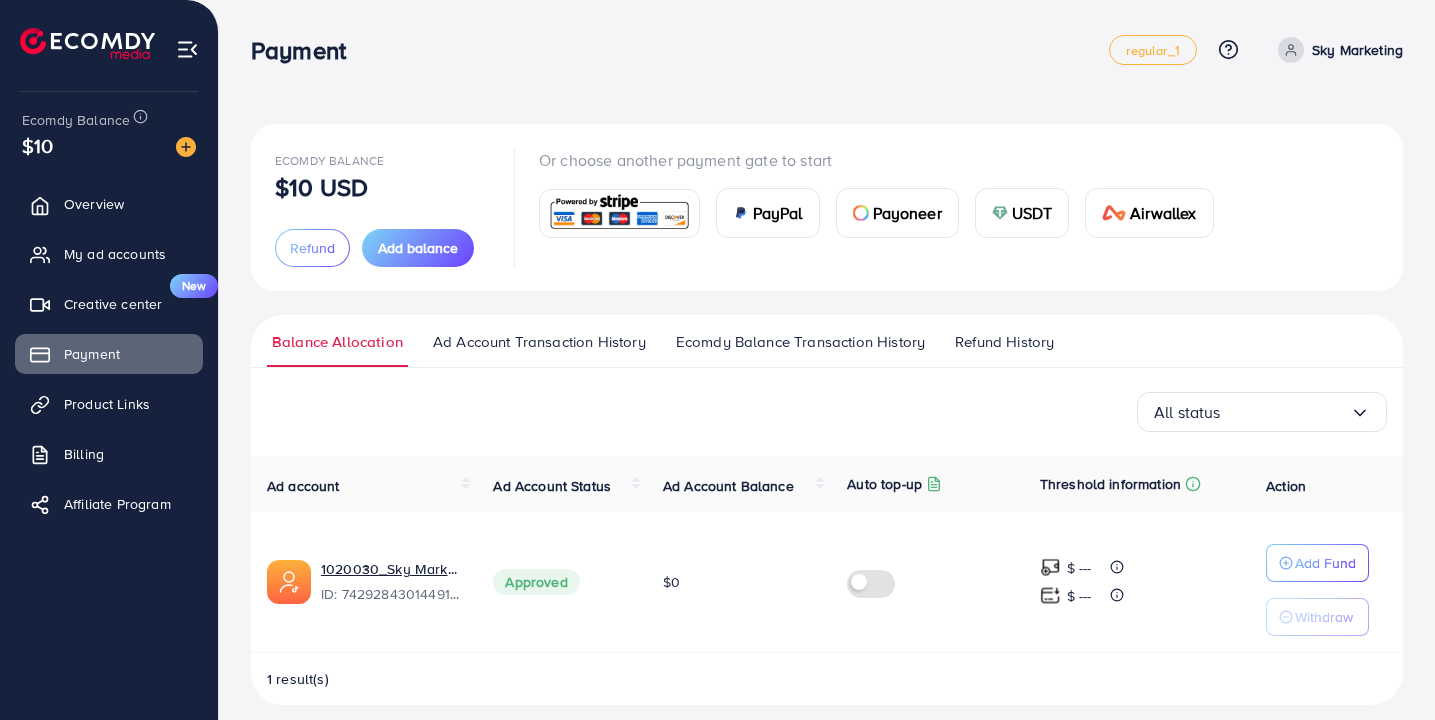 scroll, scrollTop: 17, scrollLeft: 0, axis: vertical 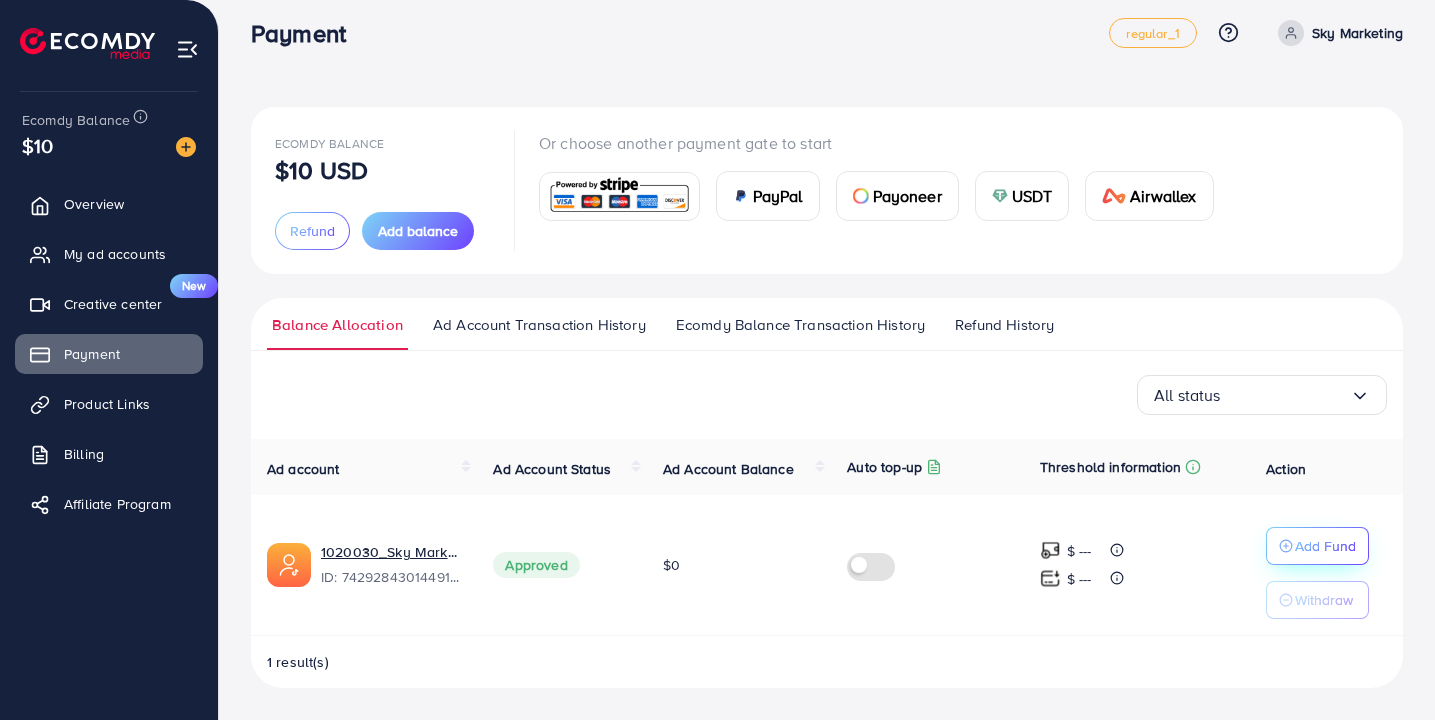 click on "Add Fund" at bounding box center (1325, 546) 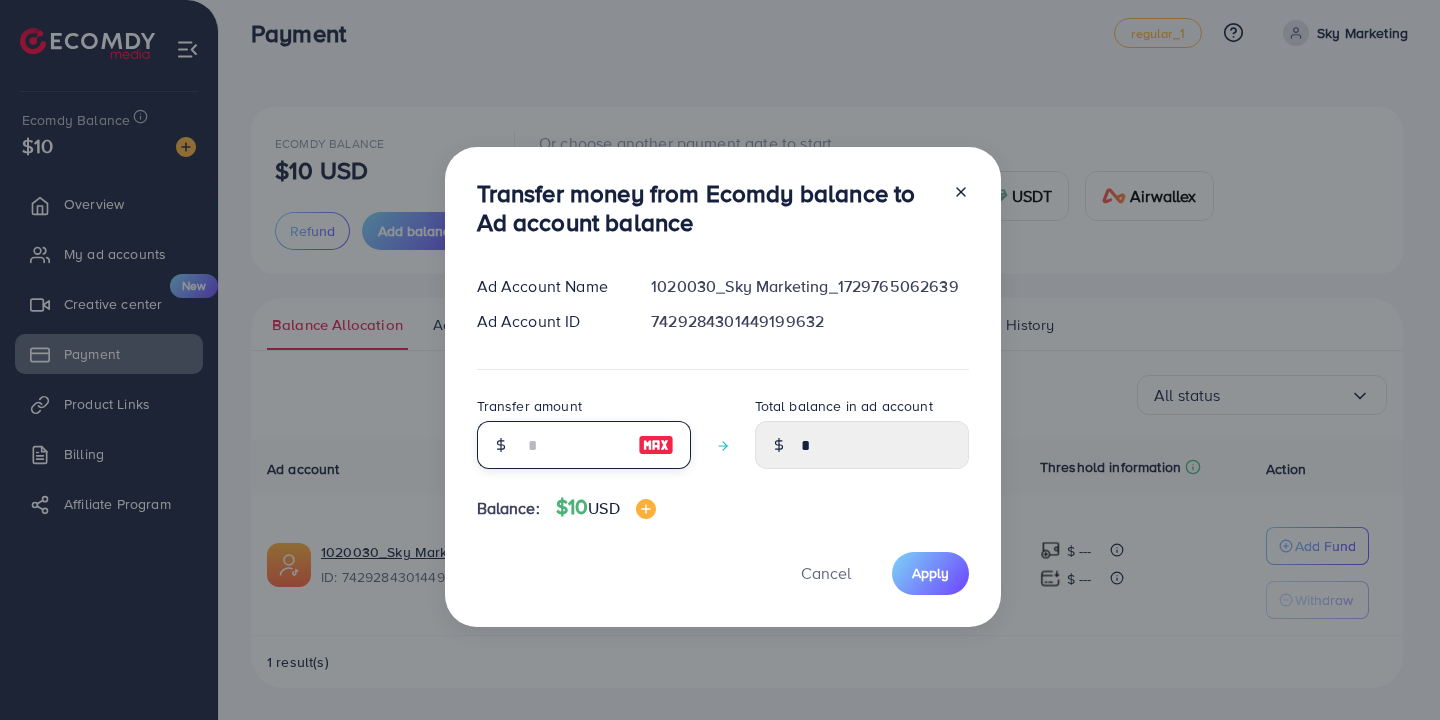 click at bounding box center (573, 445) 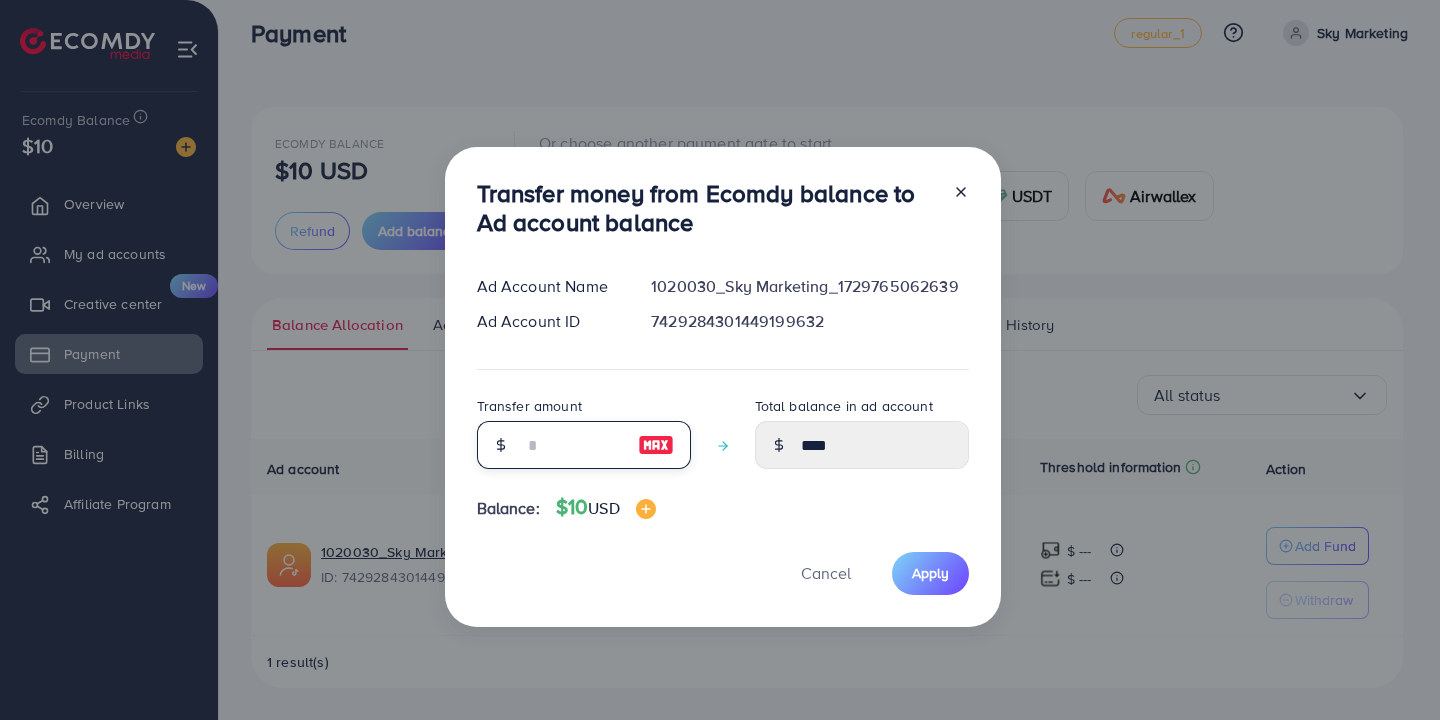 type on "**" 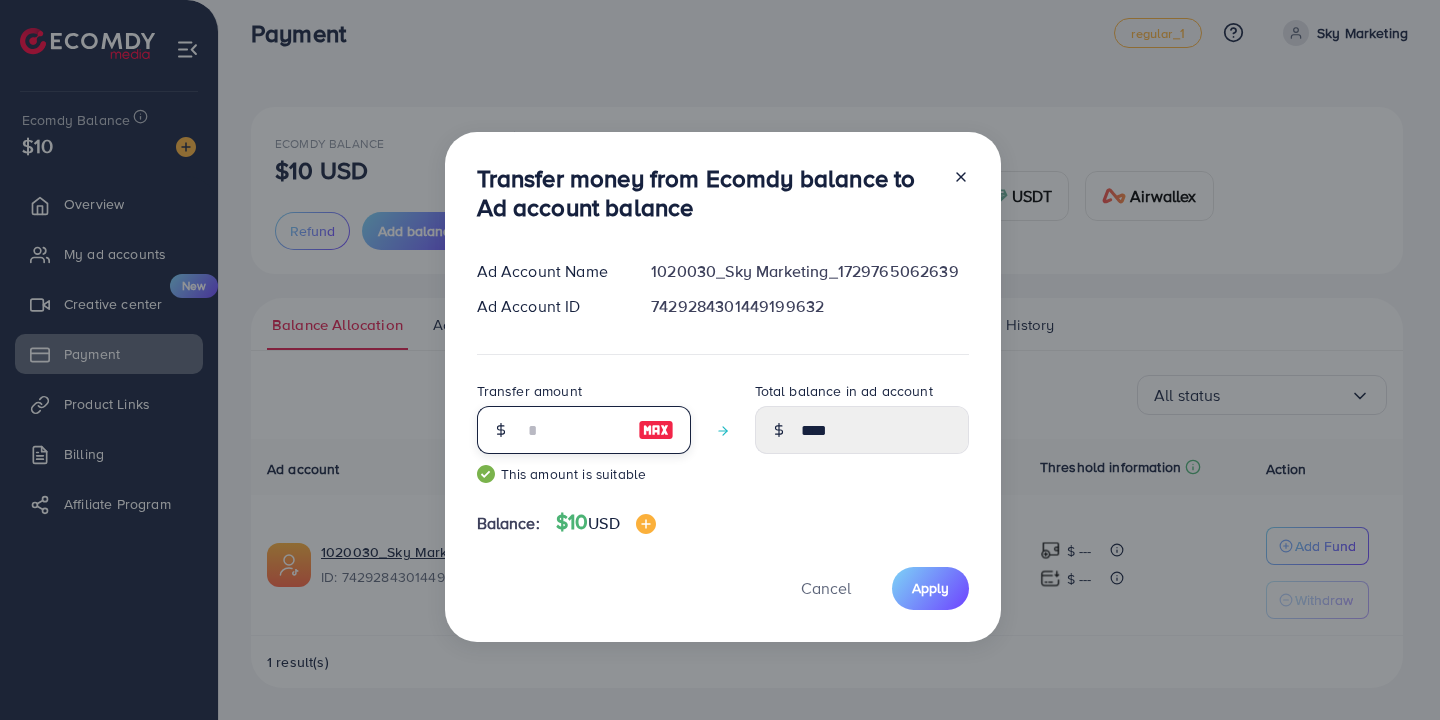 type on "*****" 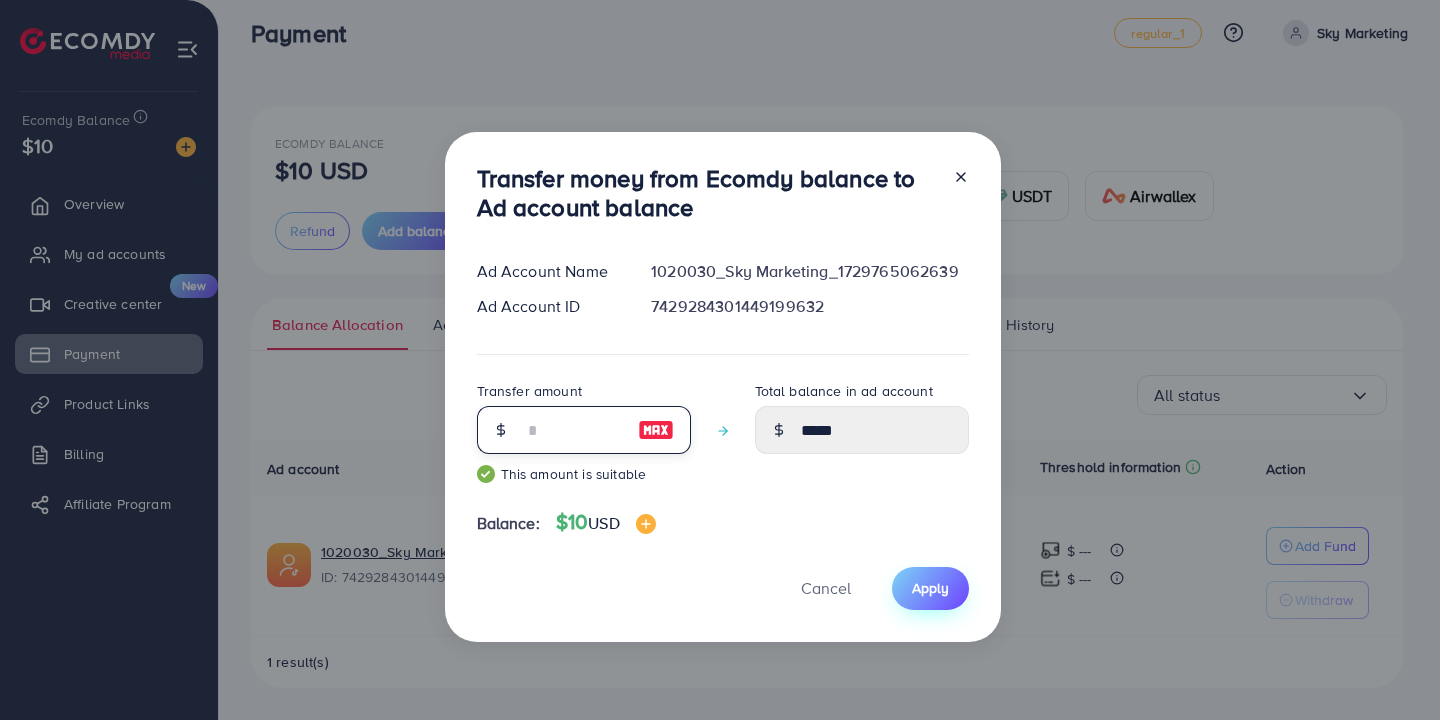type on "**" 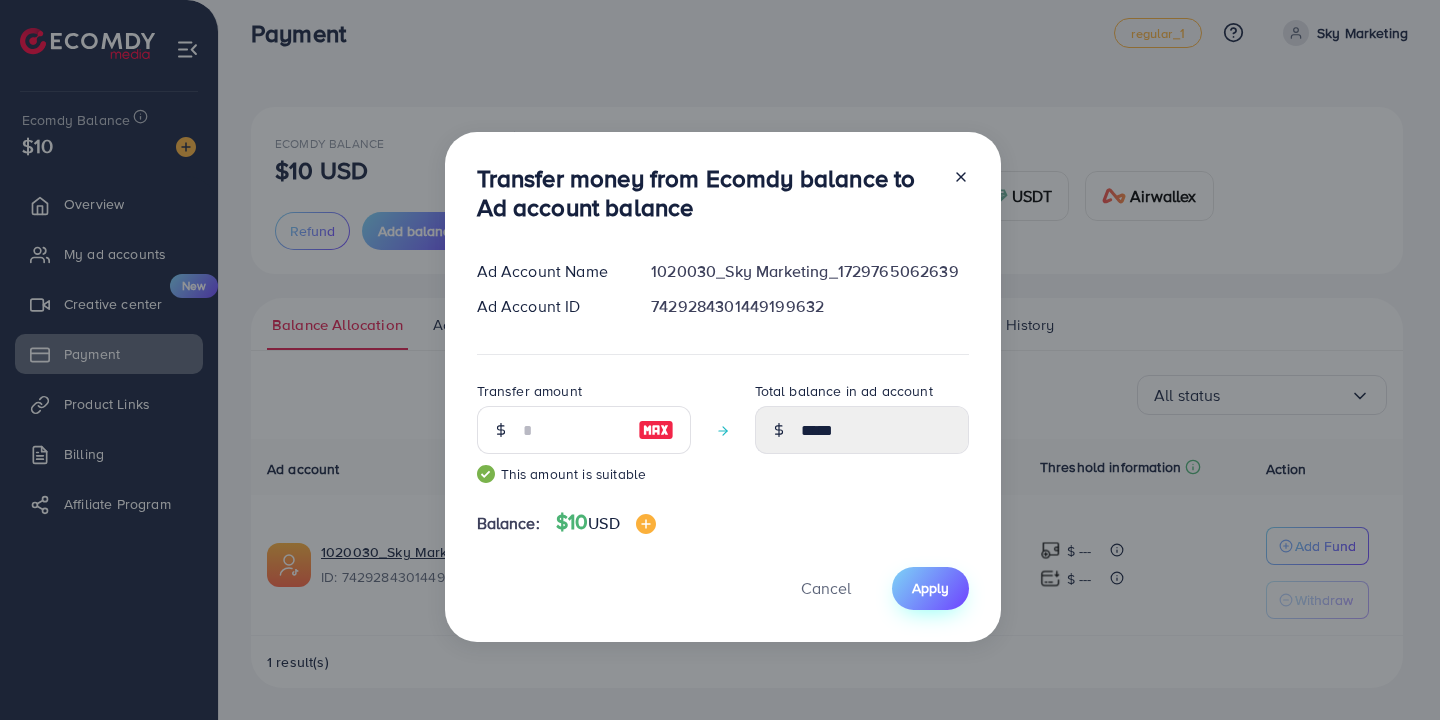 click on "Apply" at bounding box center (930, 588) 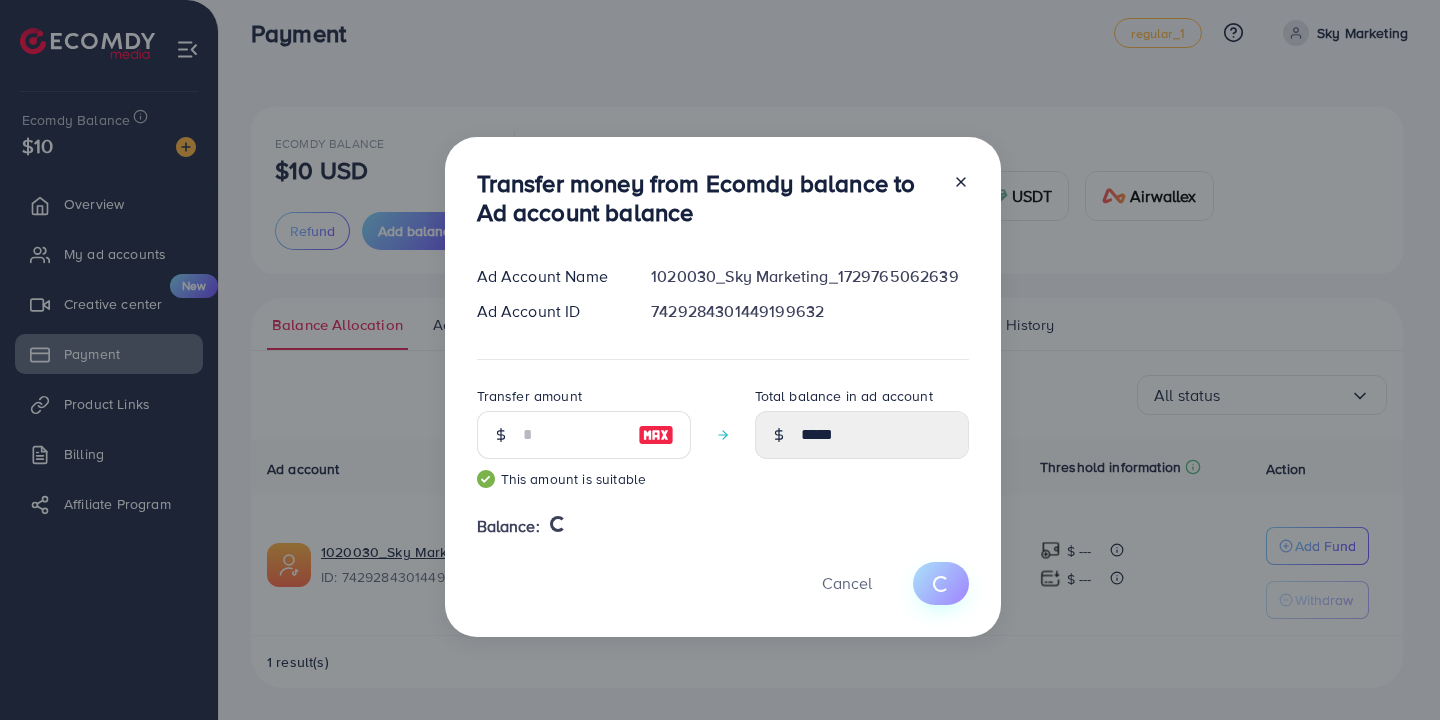 type 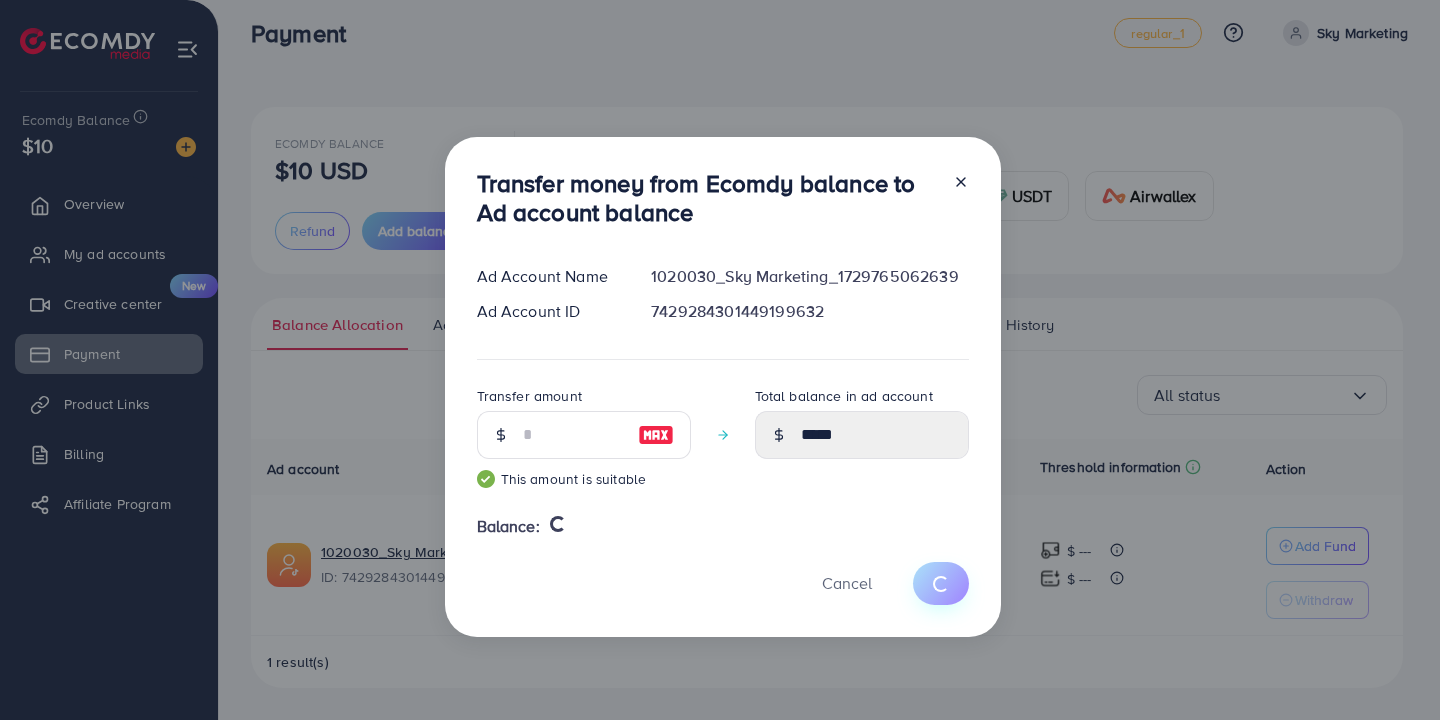 type on "*" 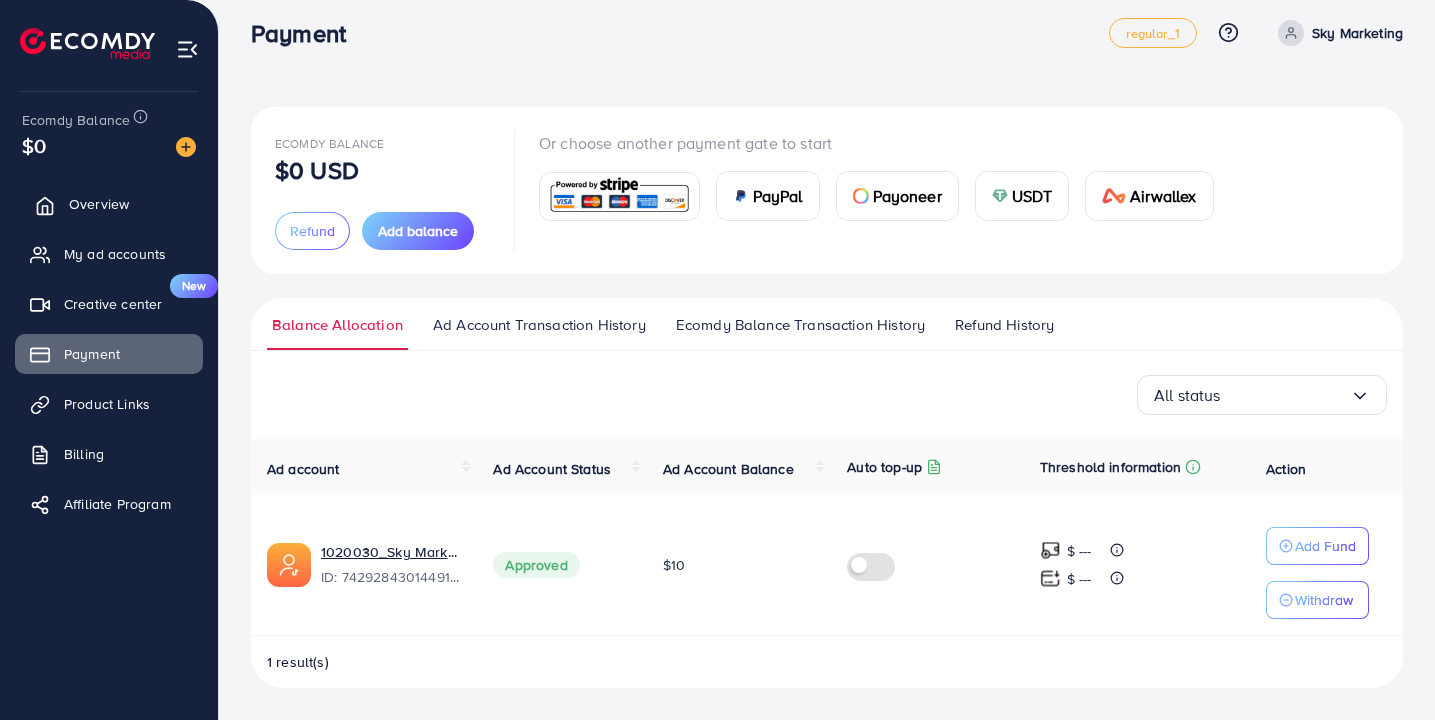 click on "Overview" at bounding box center [99, 204] 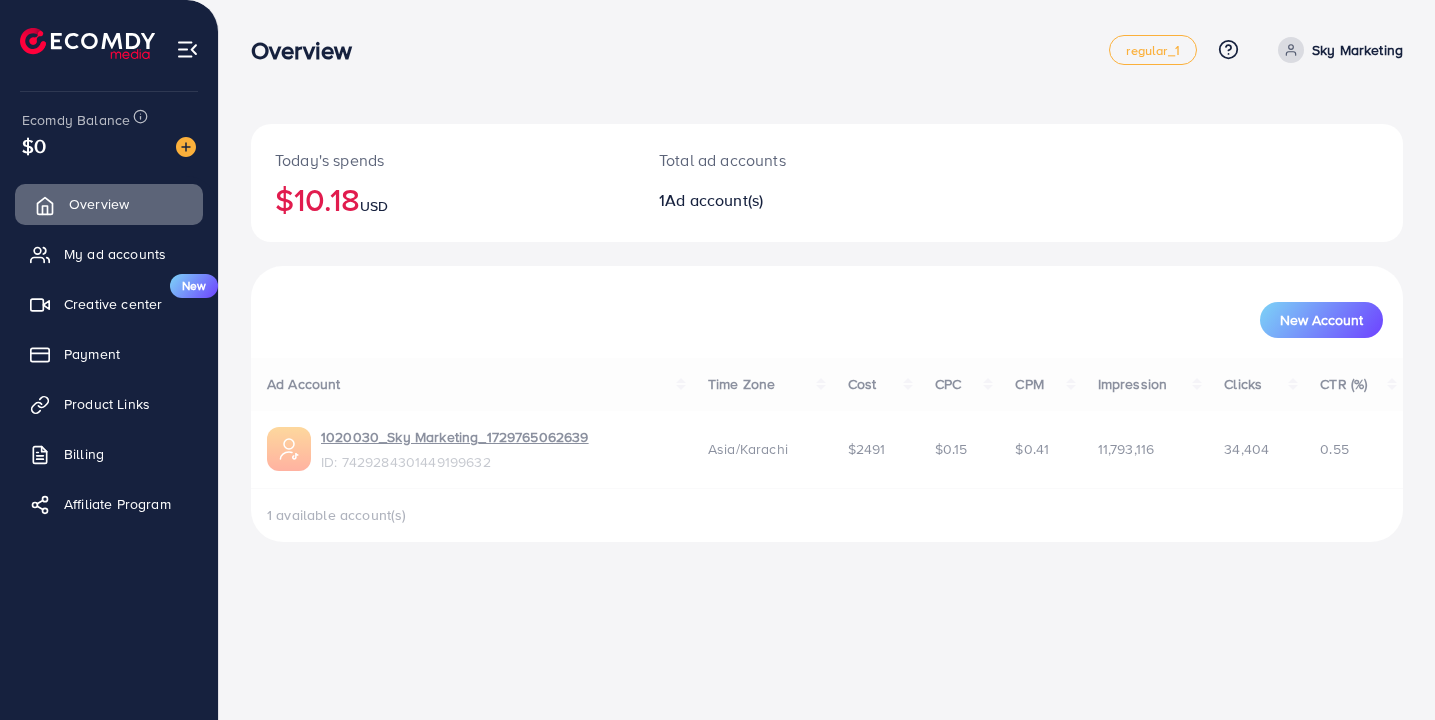 scroll, scrollTop: 0, scrollLeft: 0, axis: both 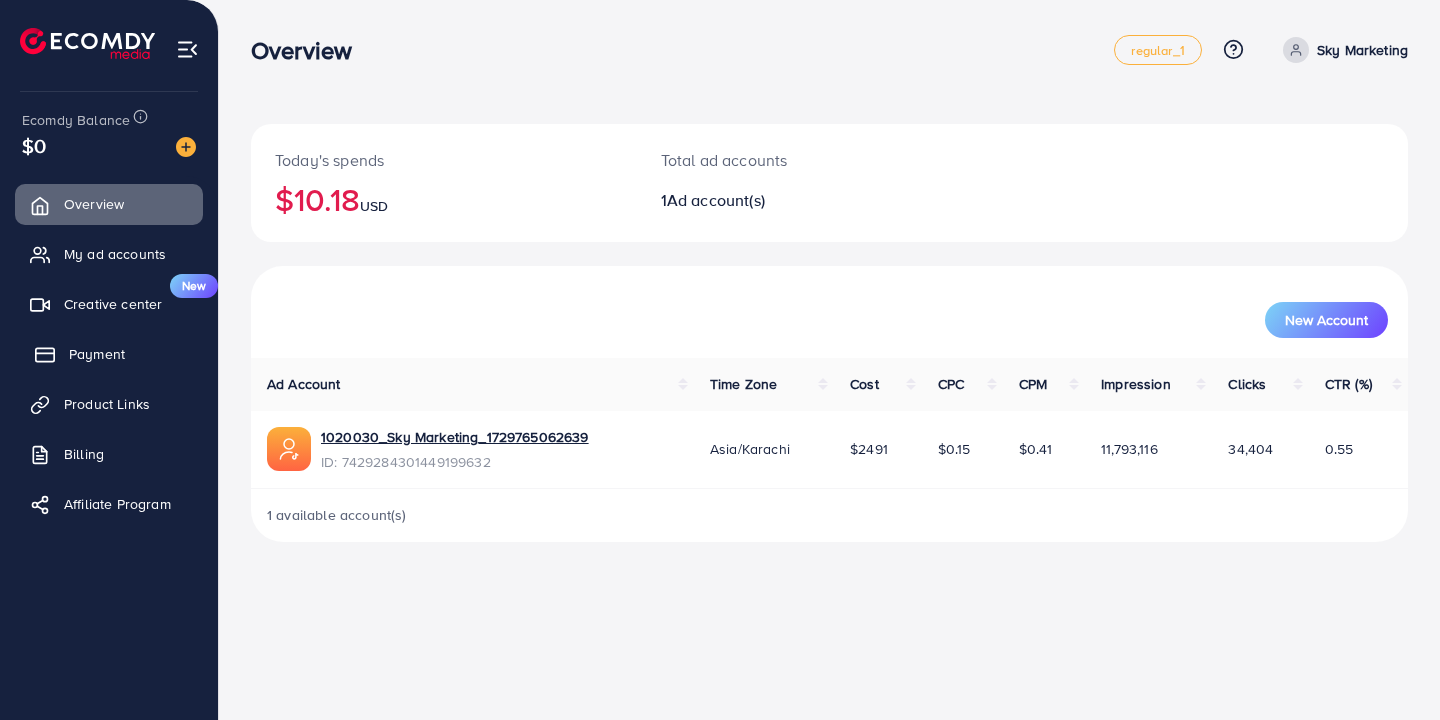 click on "Payment" at bounding box center (109, 354) 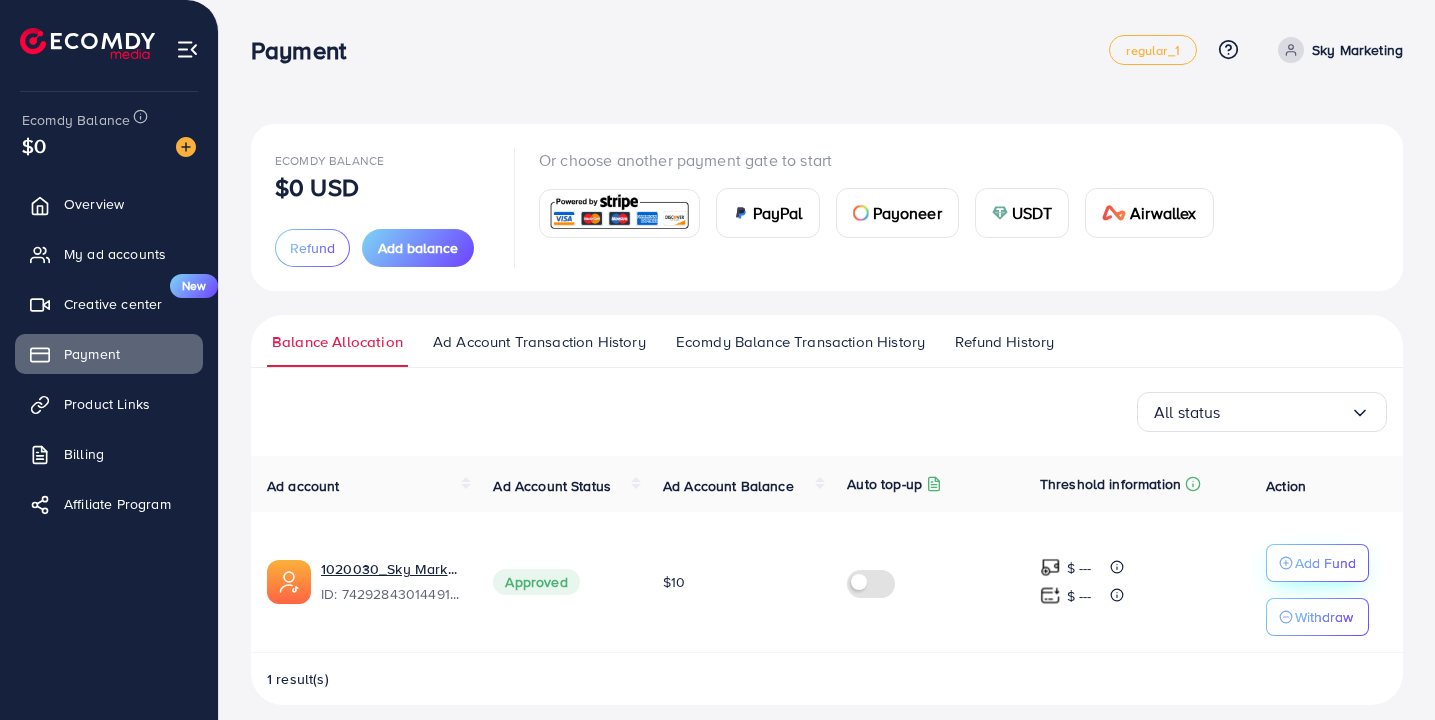 click on "Add Fund" at bounding box center (1325, 563) 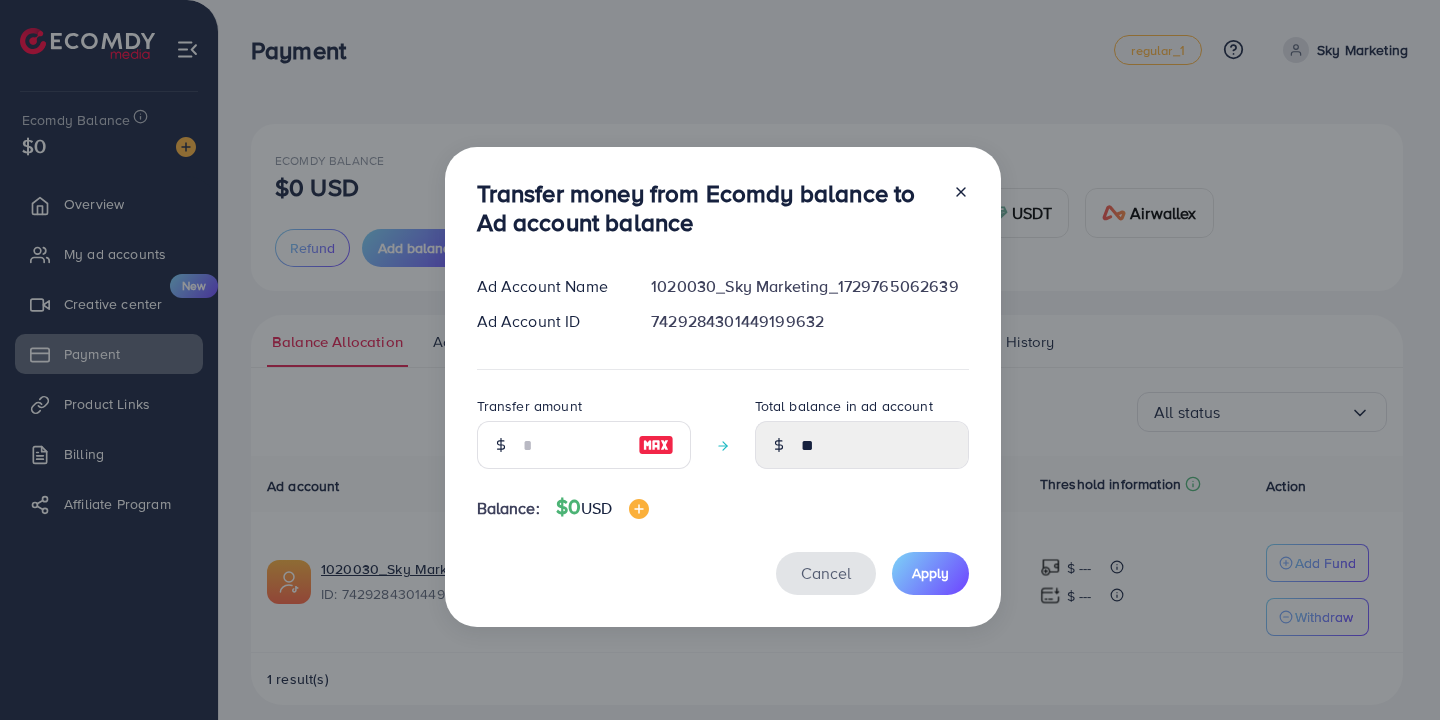 click on "Cancel" at bounding box center [826, 573] 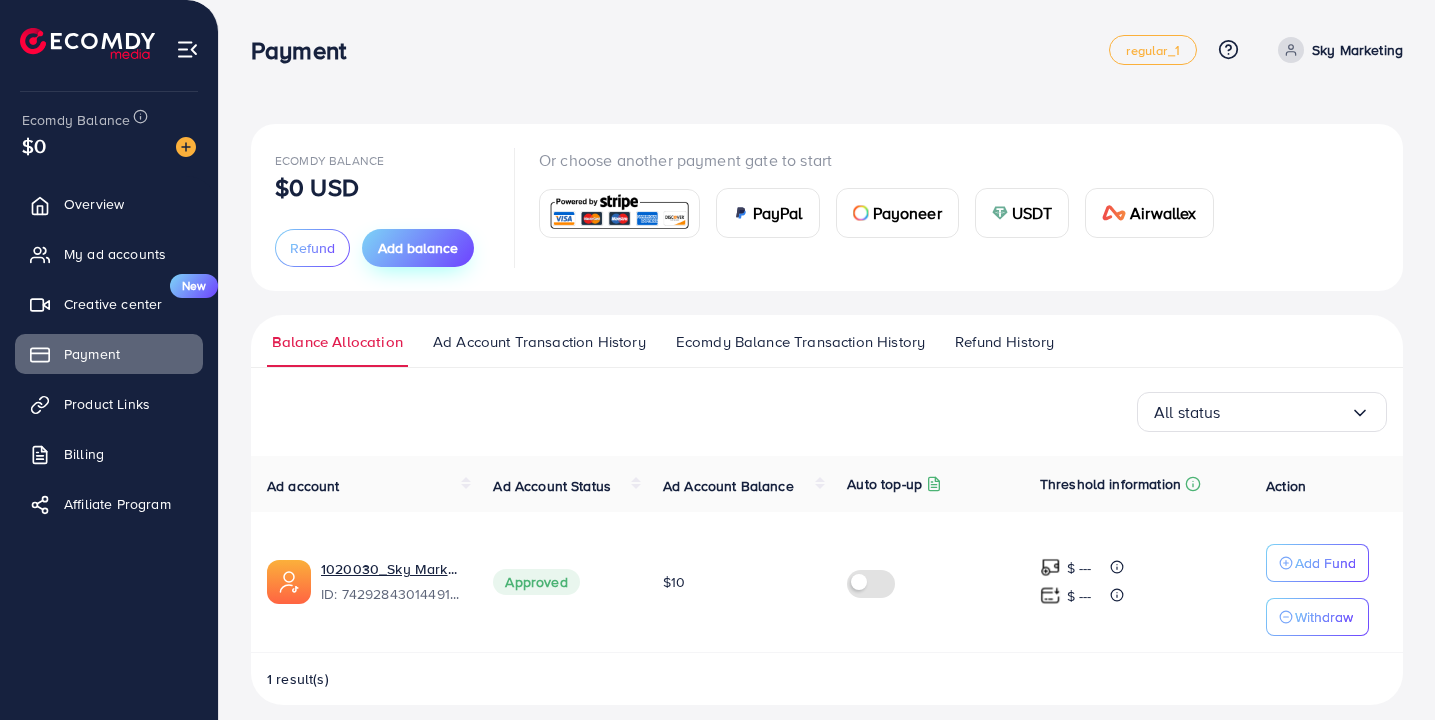 click on "Add balance" at bounding box center (418, 248) 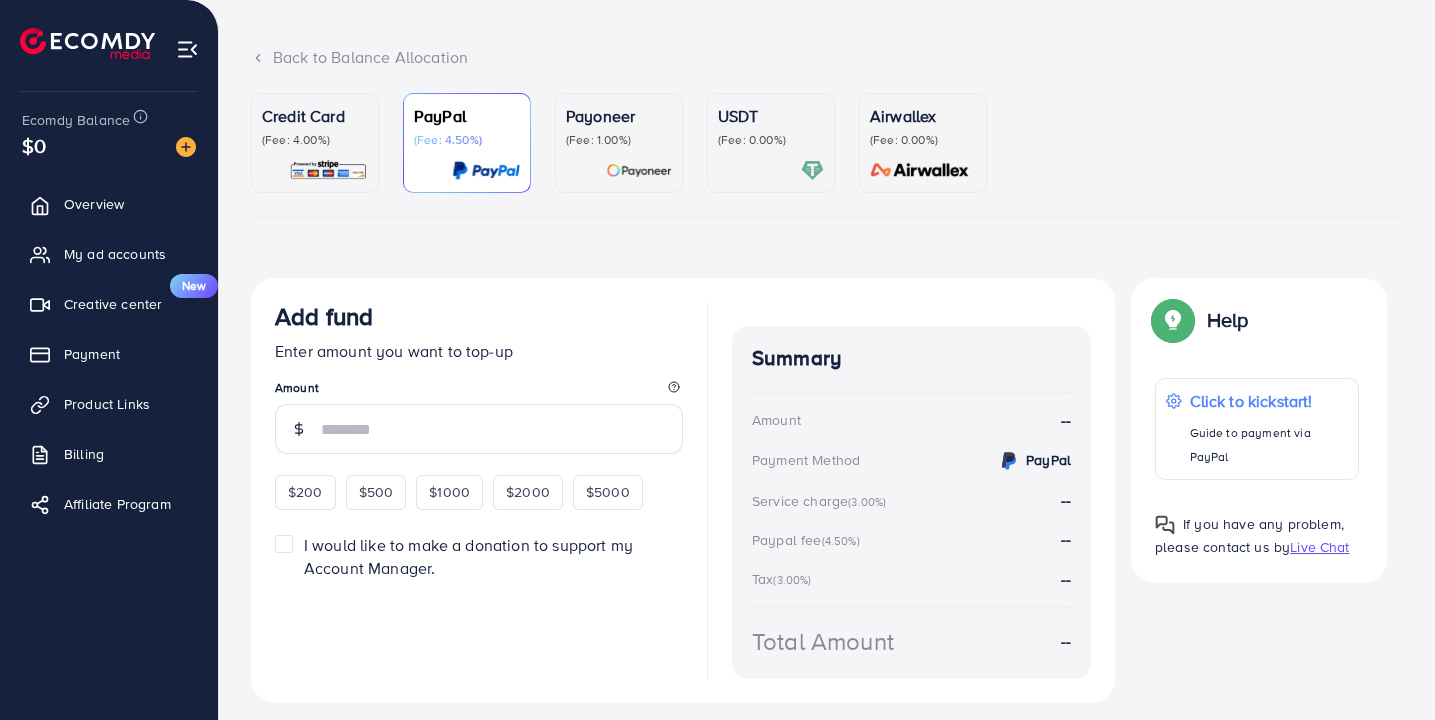 scroll, scrollTop: 122, scrollLeft: 0, axis: vertical 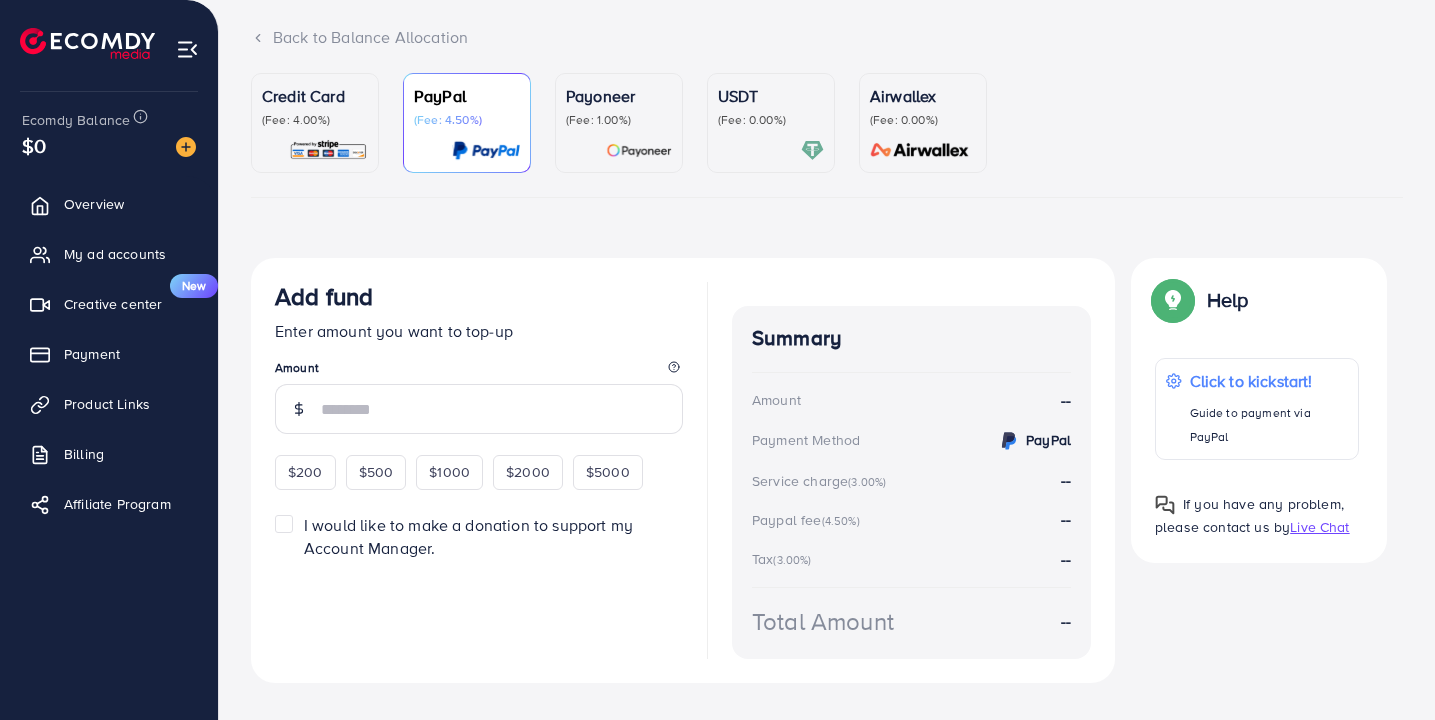 click on "(Fee: 4.00%)" at bounding box center (315, 120) 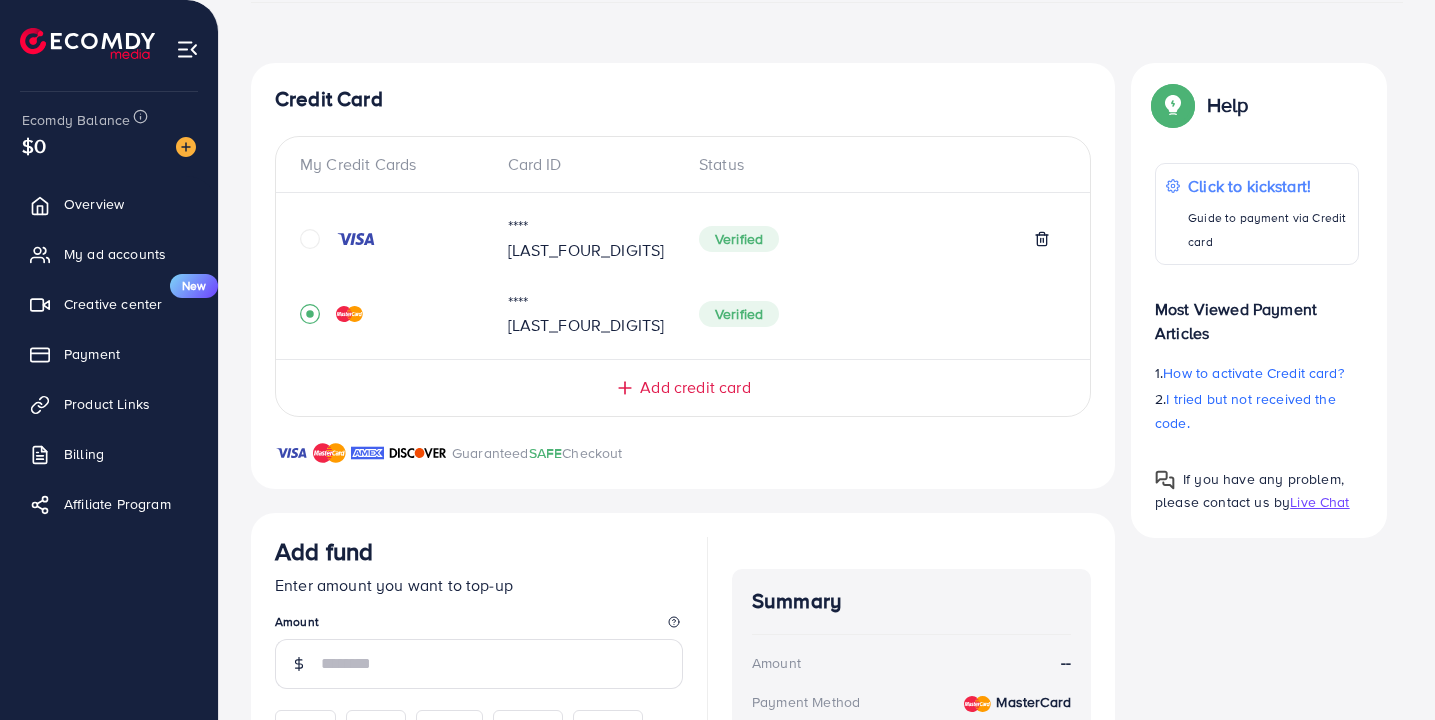 scroll, scrollTop: 327, scrollLeft: 0, axis: vertical 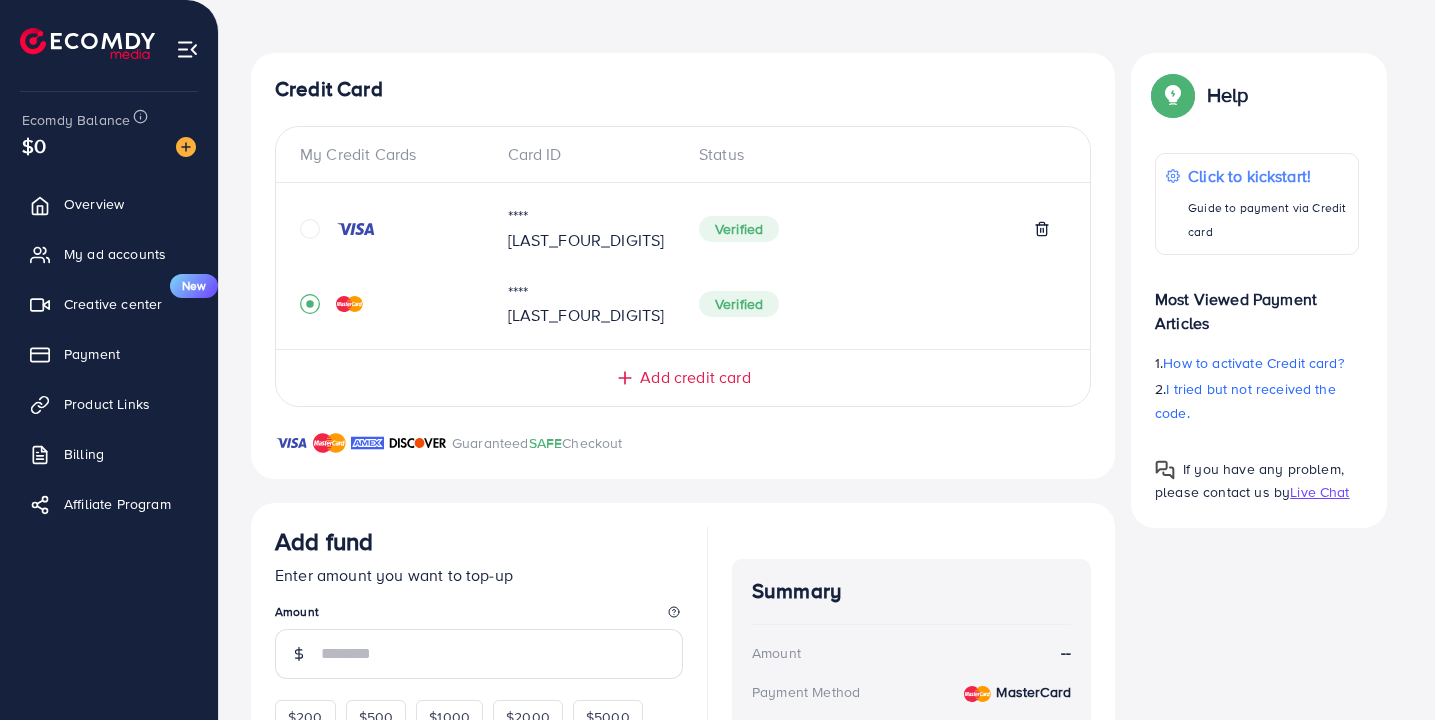click on "Add credit card" at bounding box center (695, 377) 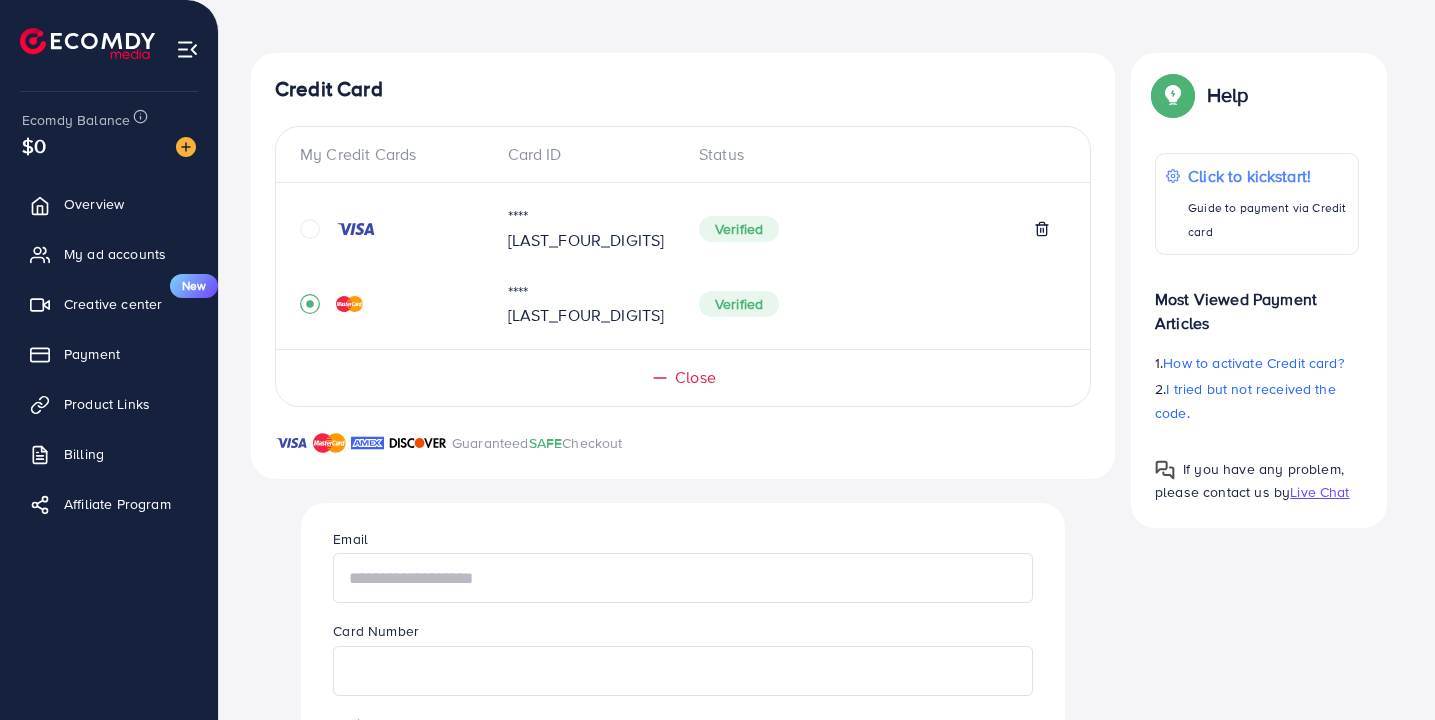 click at bounding box center (682, 578) 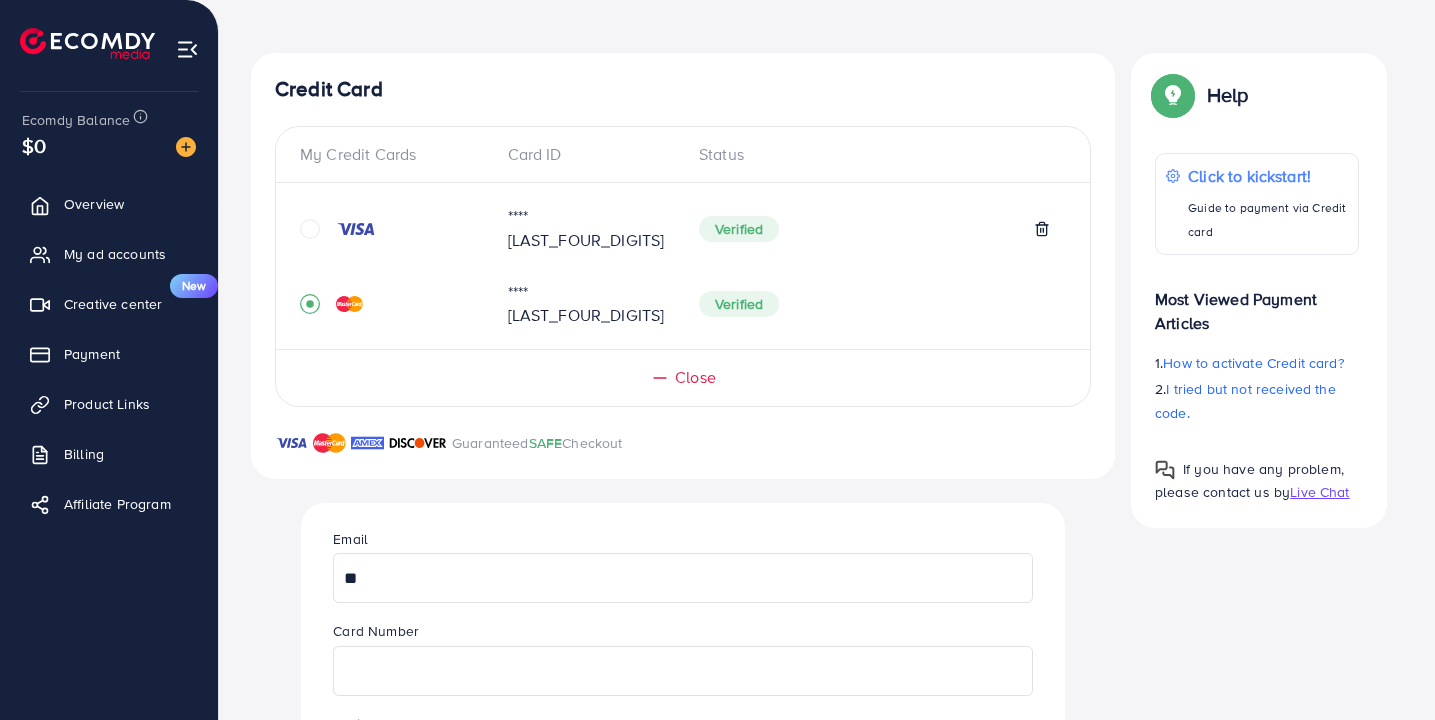 type on "*" 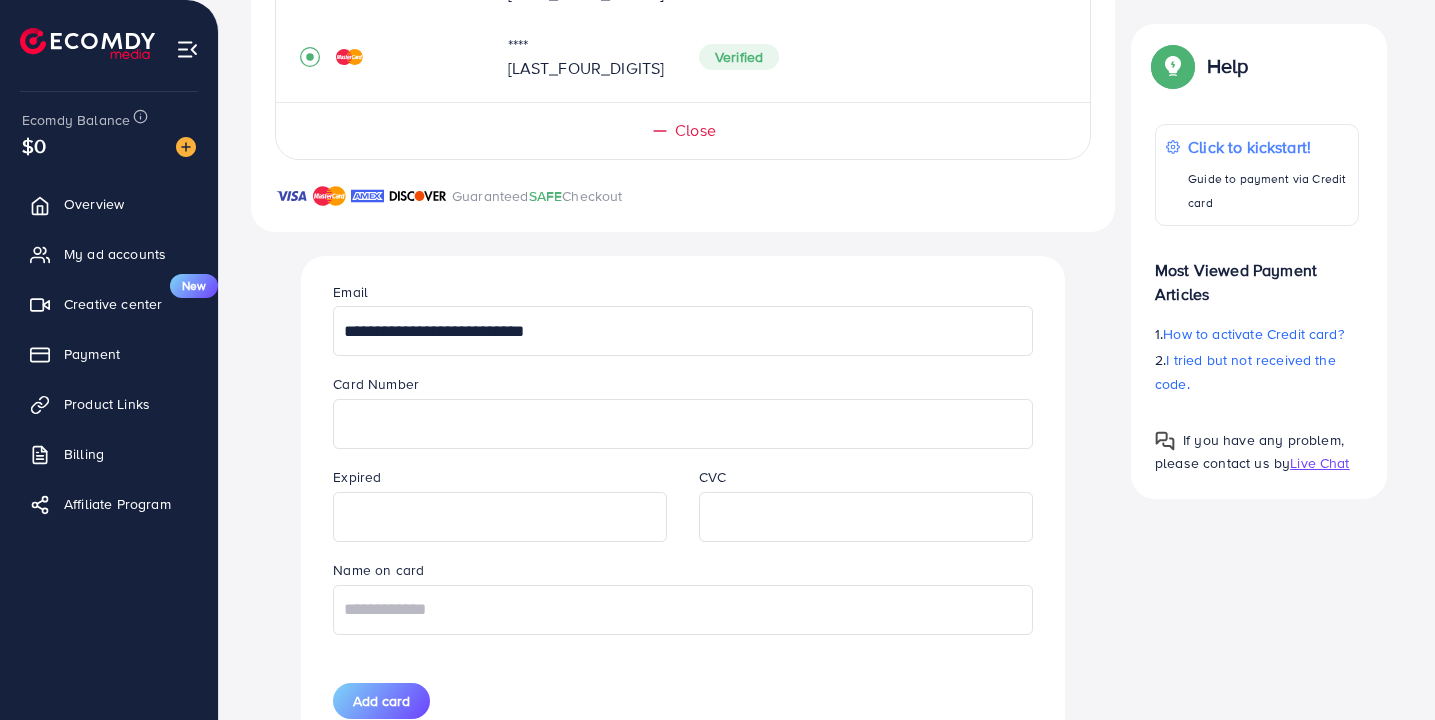 scroll, scrollTop: 593, scrollLeft: 0, axis: vertical 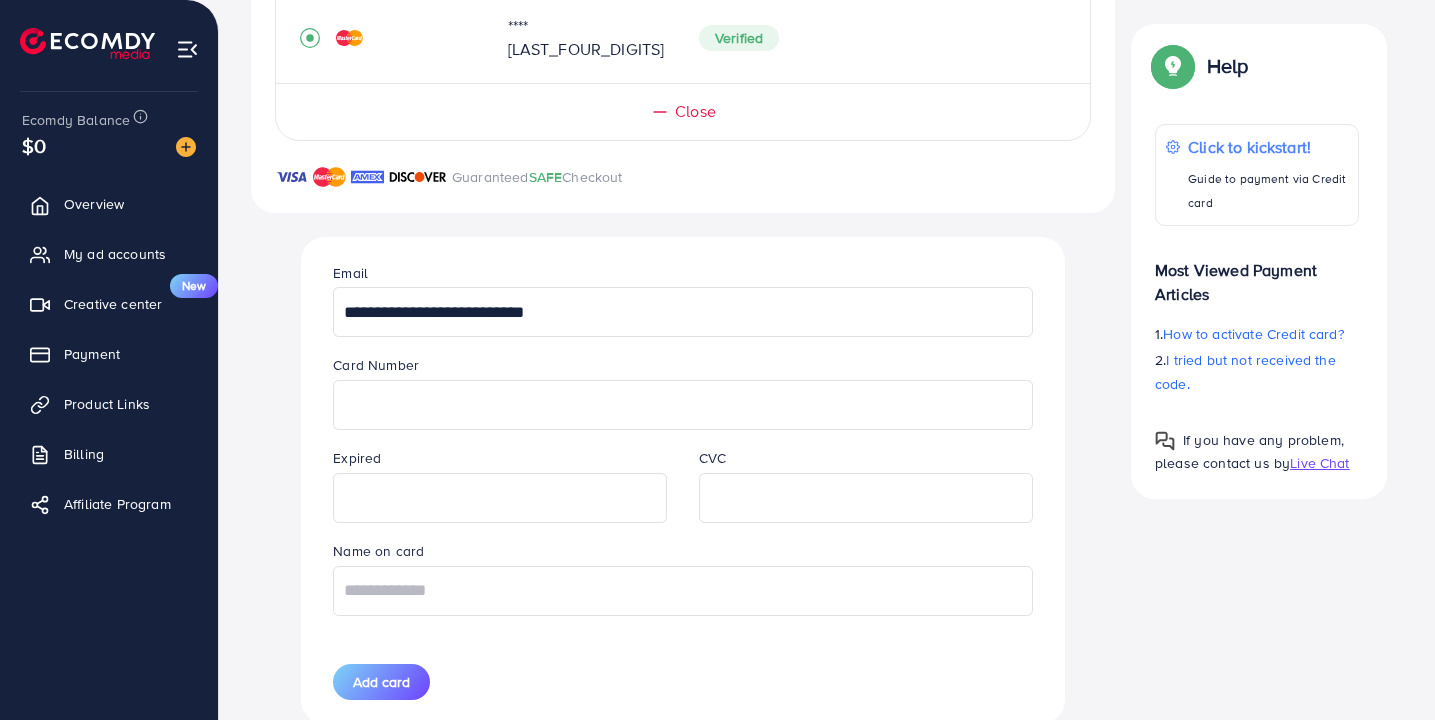 type on "**********" 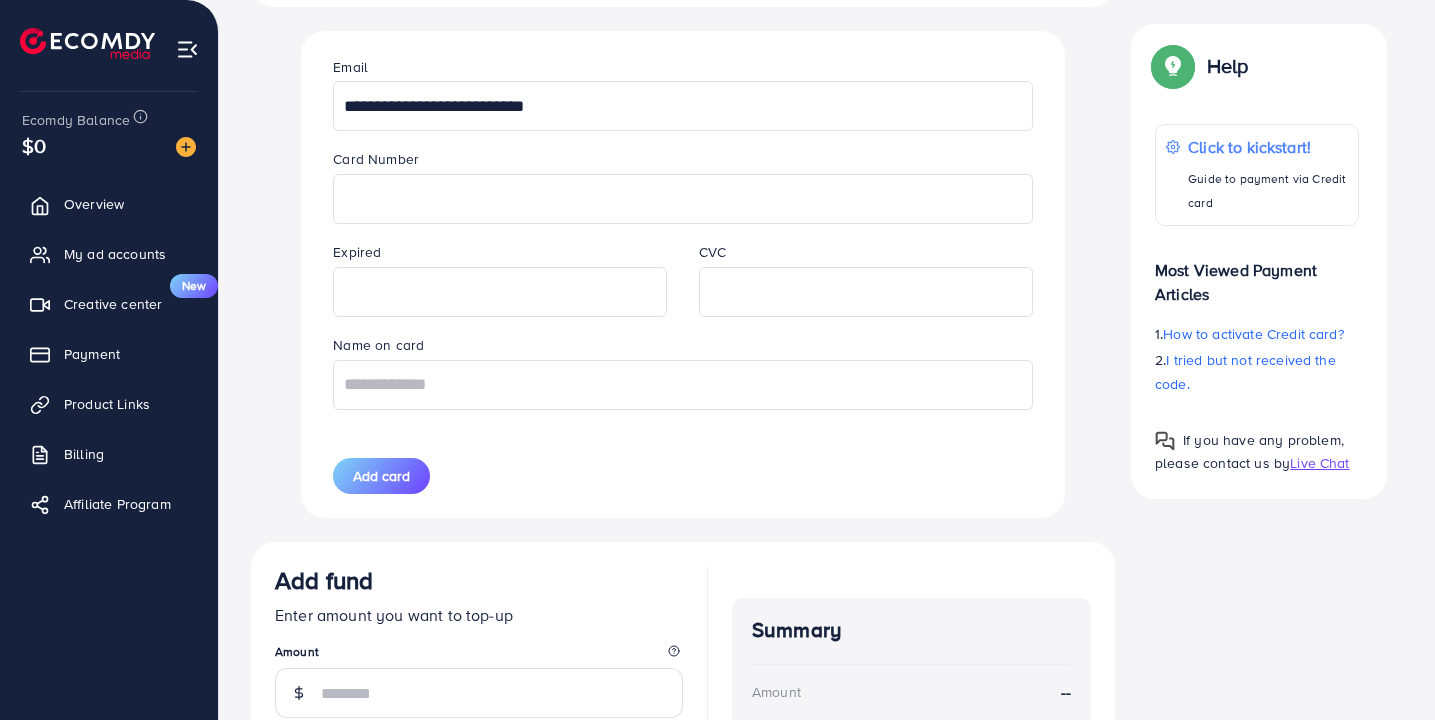 scroll, scrollTop: 836, scrollLeft: 0, axis: vertical 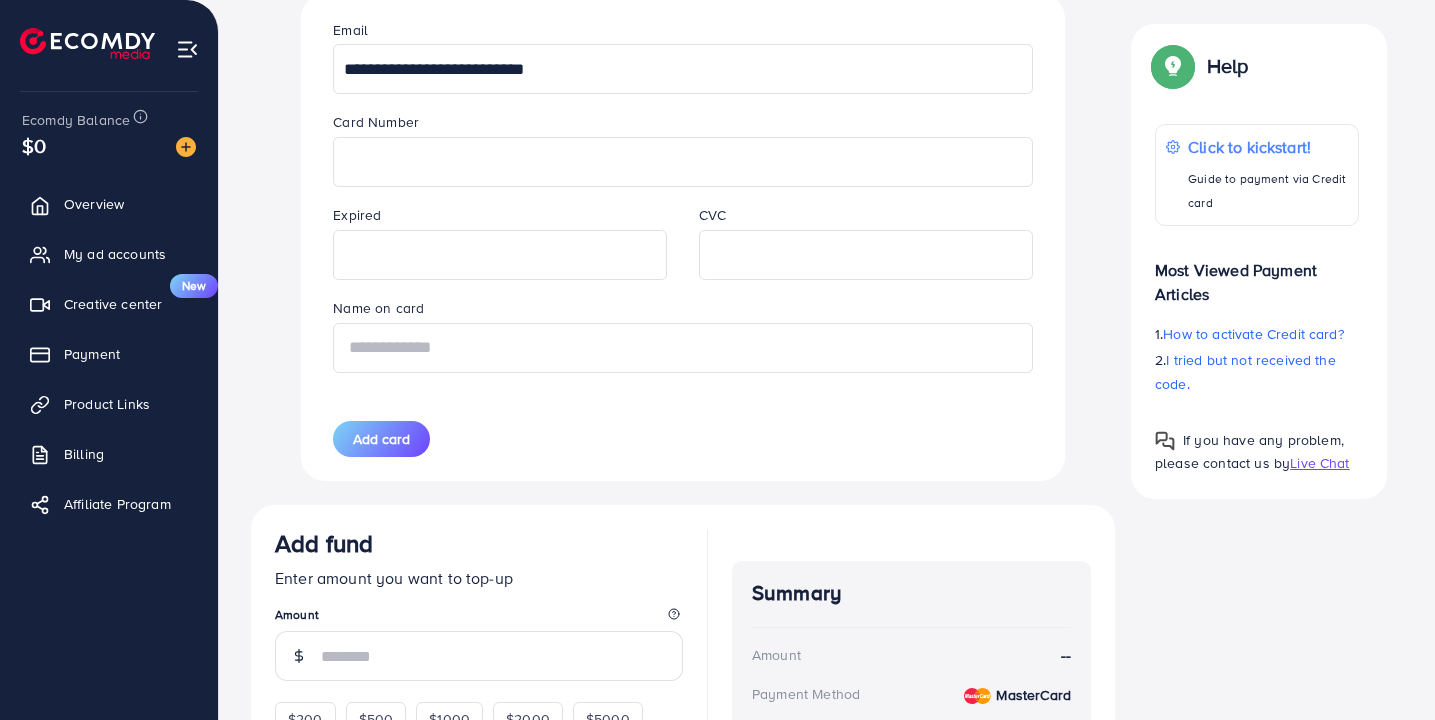 click at bounding box center [682, 348] 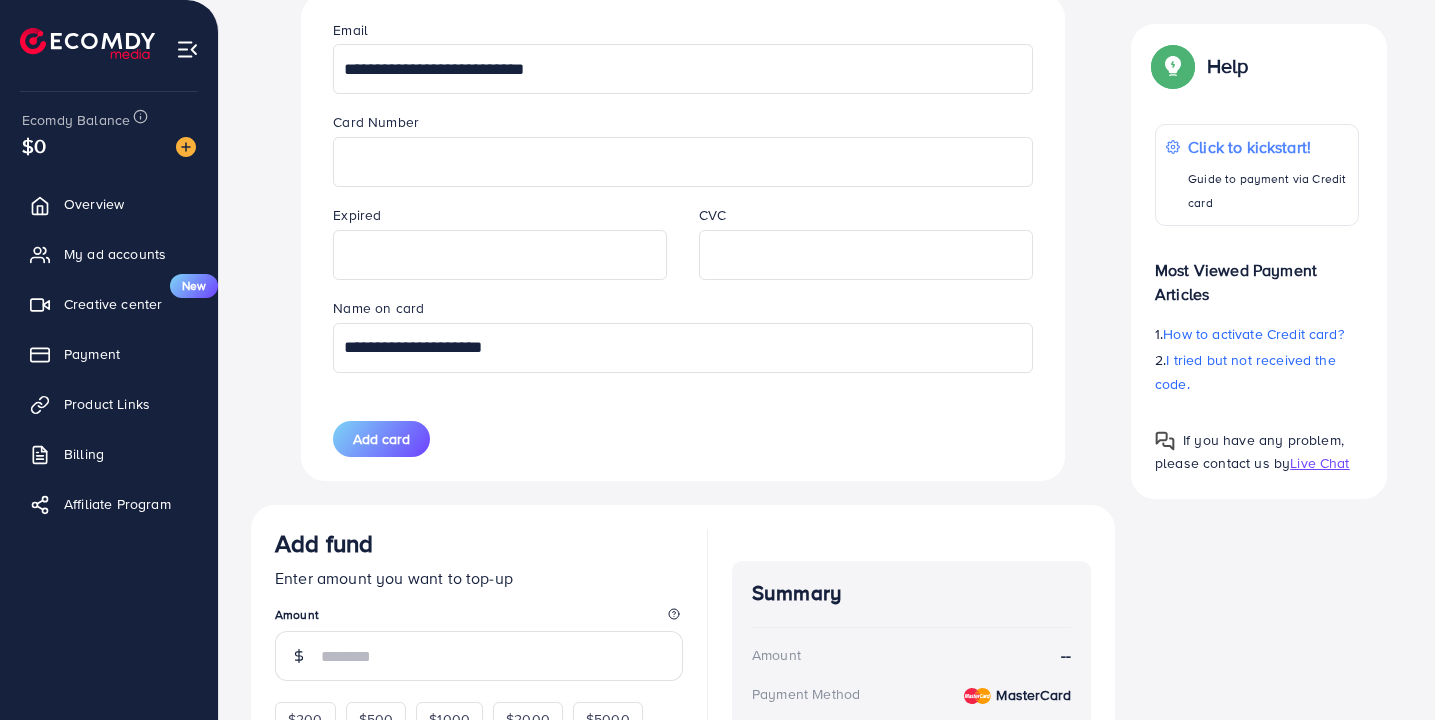 scroll, scrollTop: 1036, scrollLeft: 0, axis: vertical 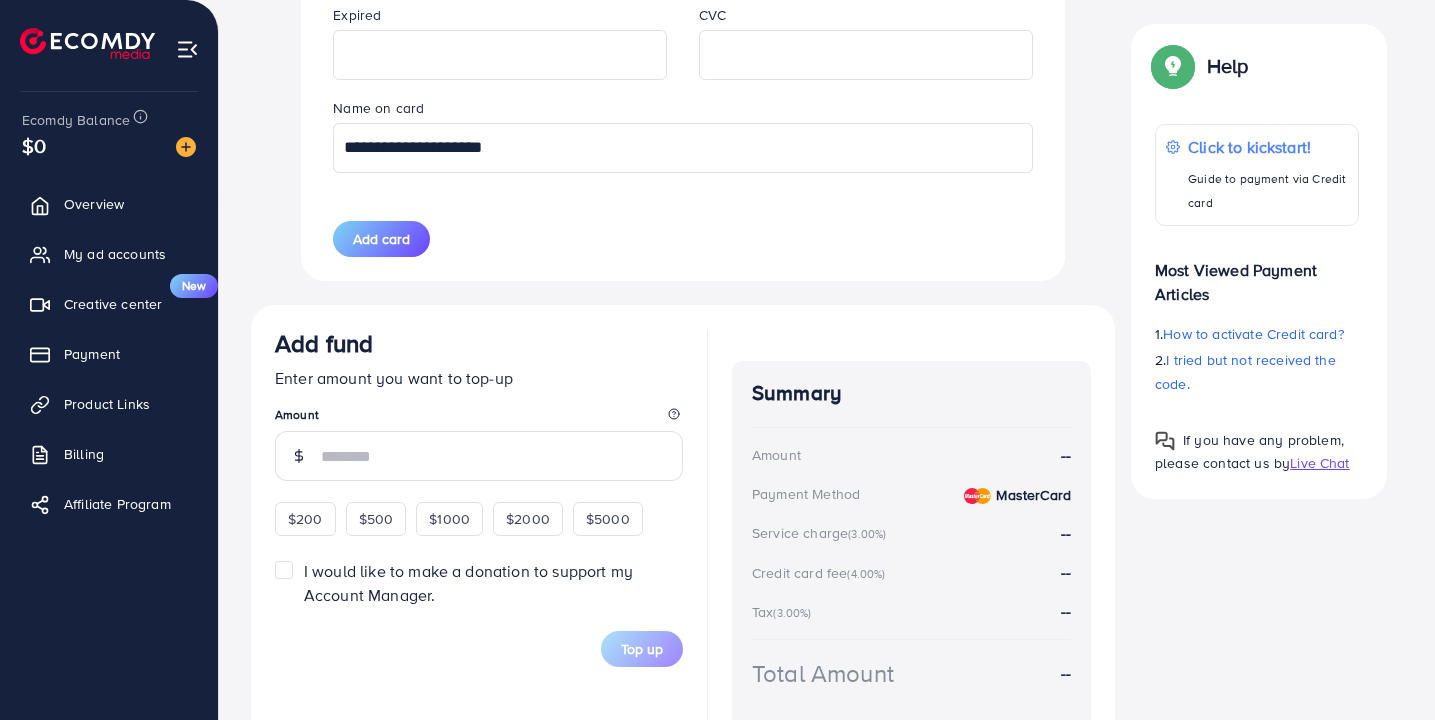 type on "**********" 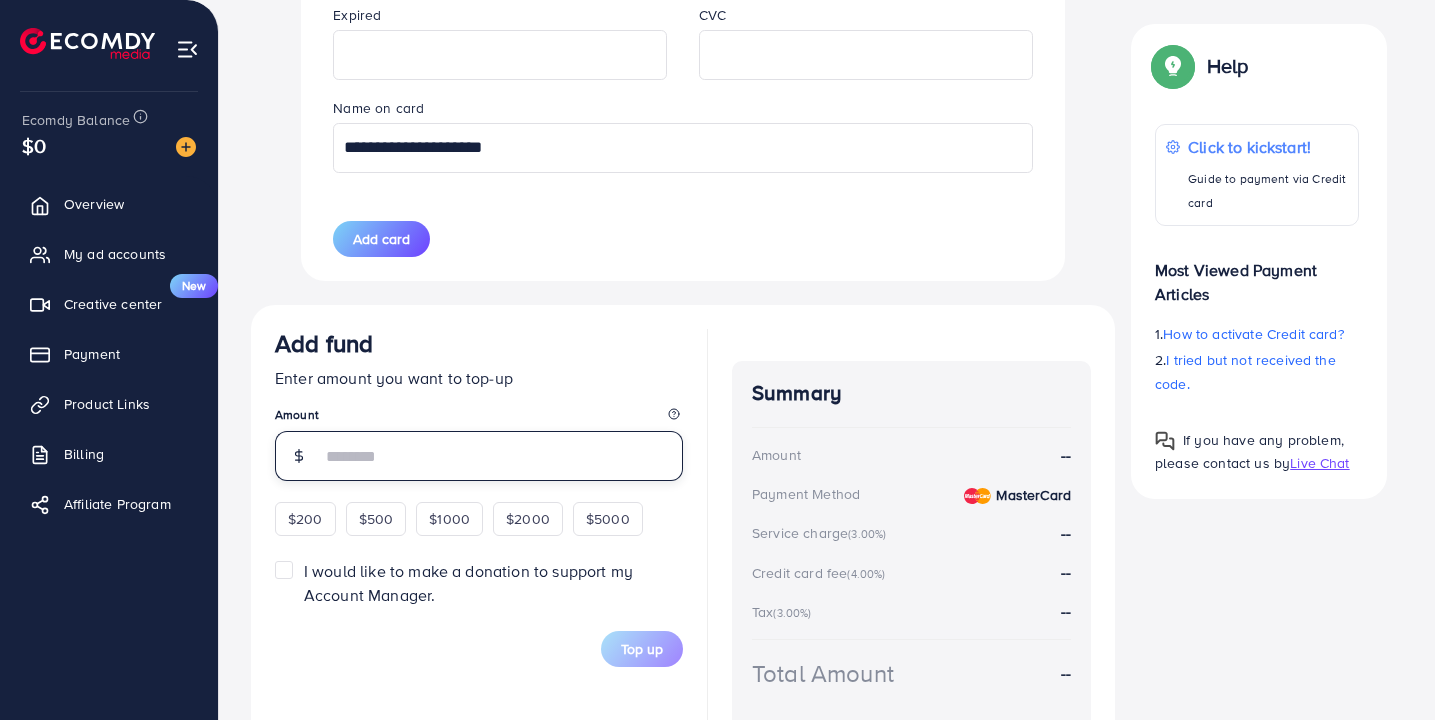 click at bounding box center [502, 456] 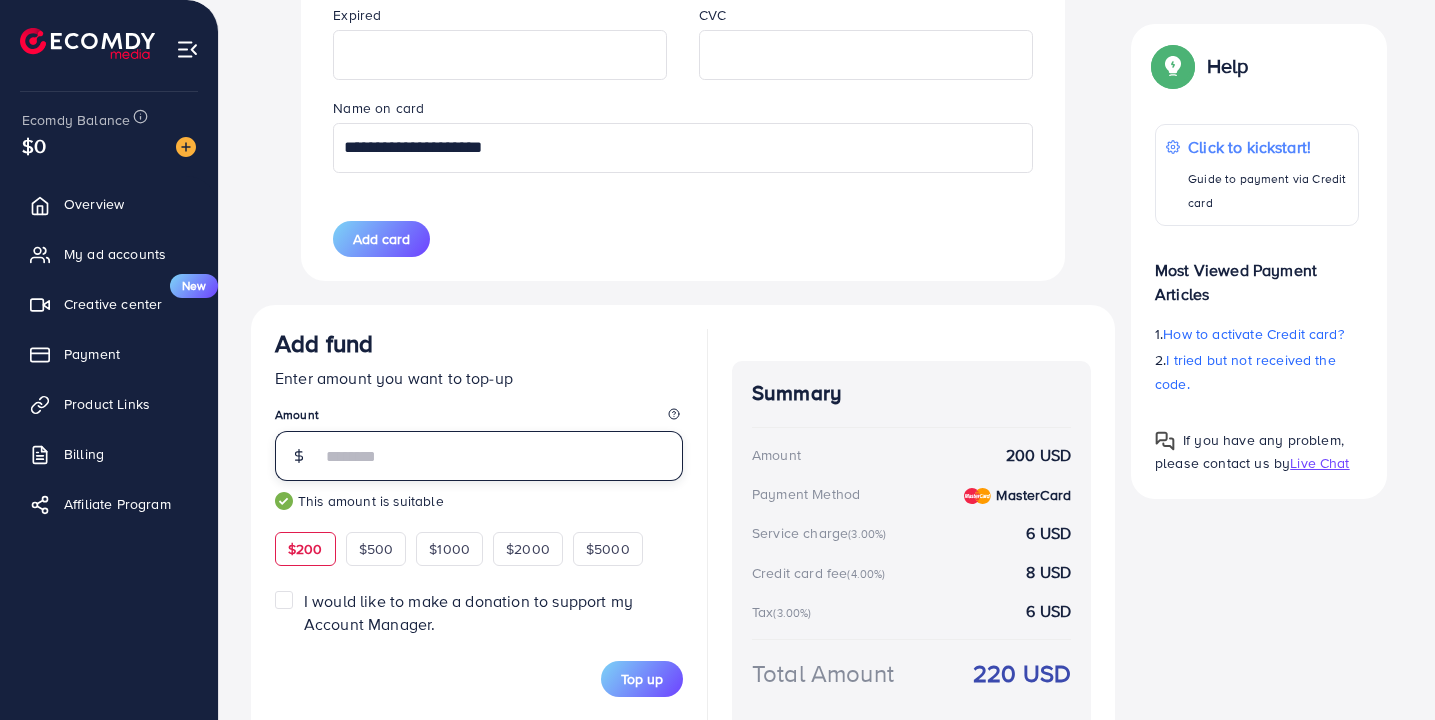 scroll, scrollTop: 1091, scrollLeft: 0, axis: vertical 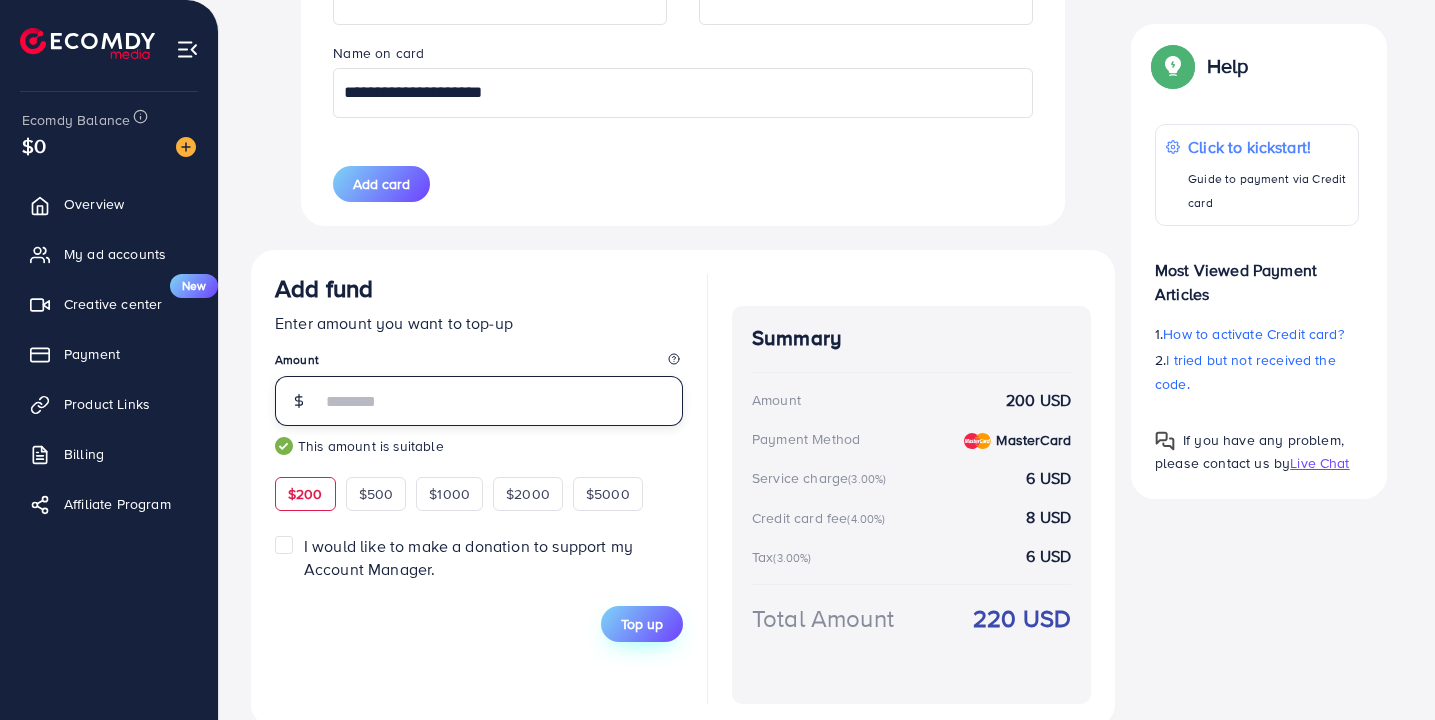 type on "***" 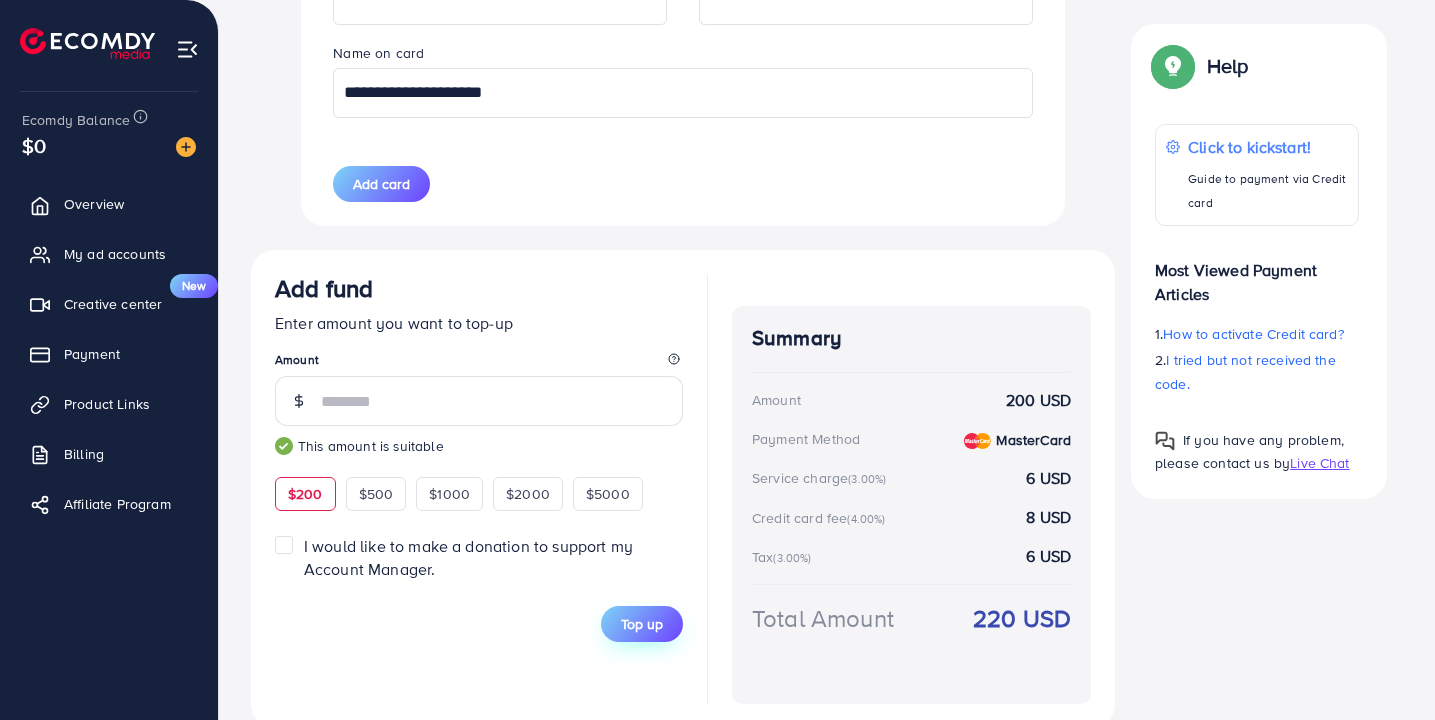 click on "Top up" at bounding box center (642, 624) 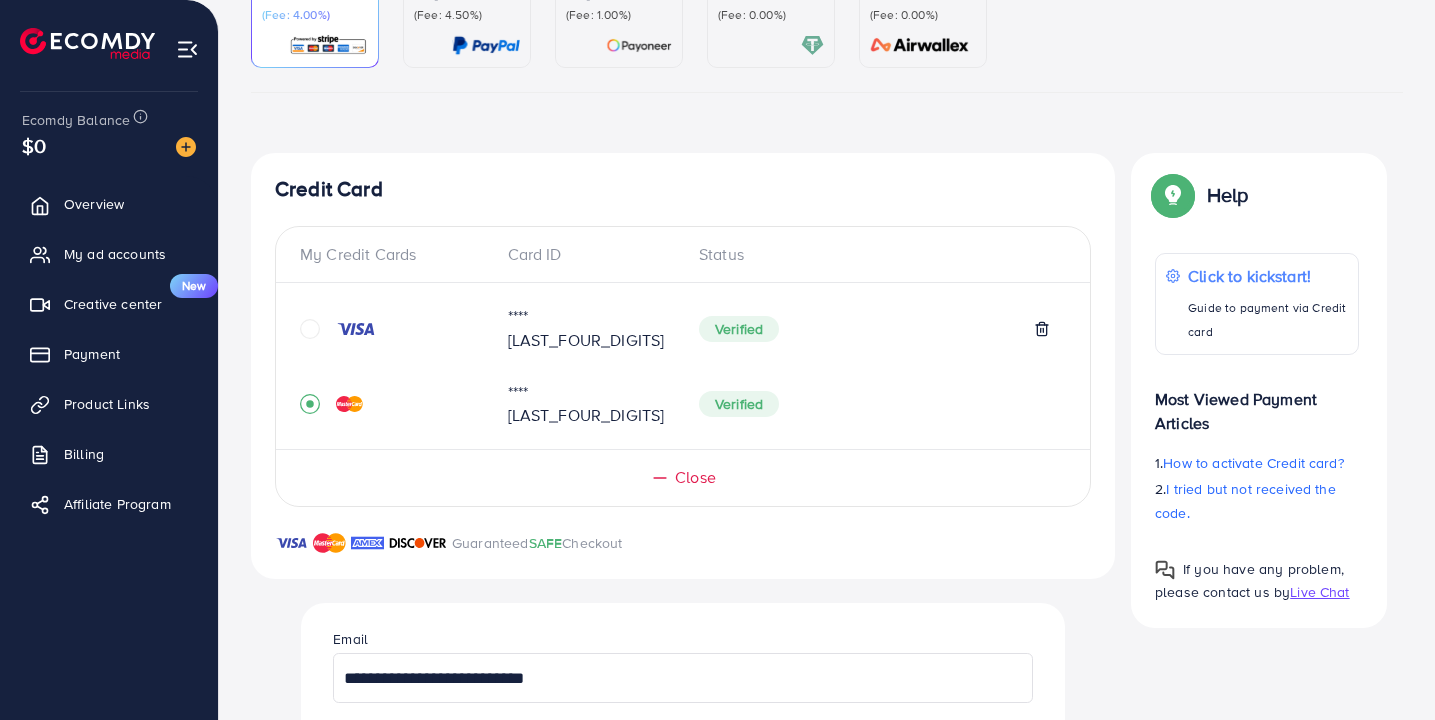 scroll, scrollTop: 231, scrollLeft: 0, axis: vertical 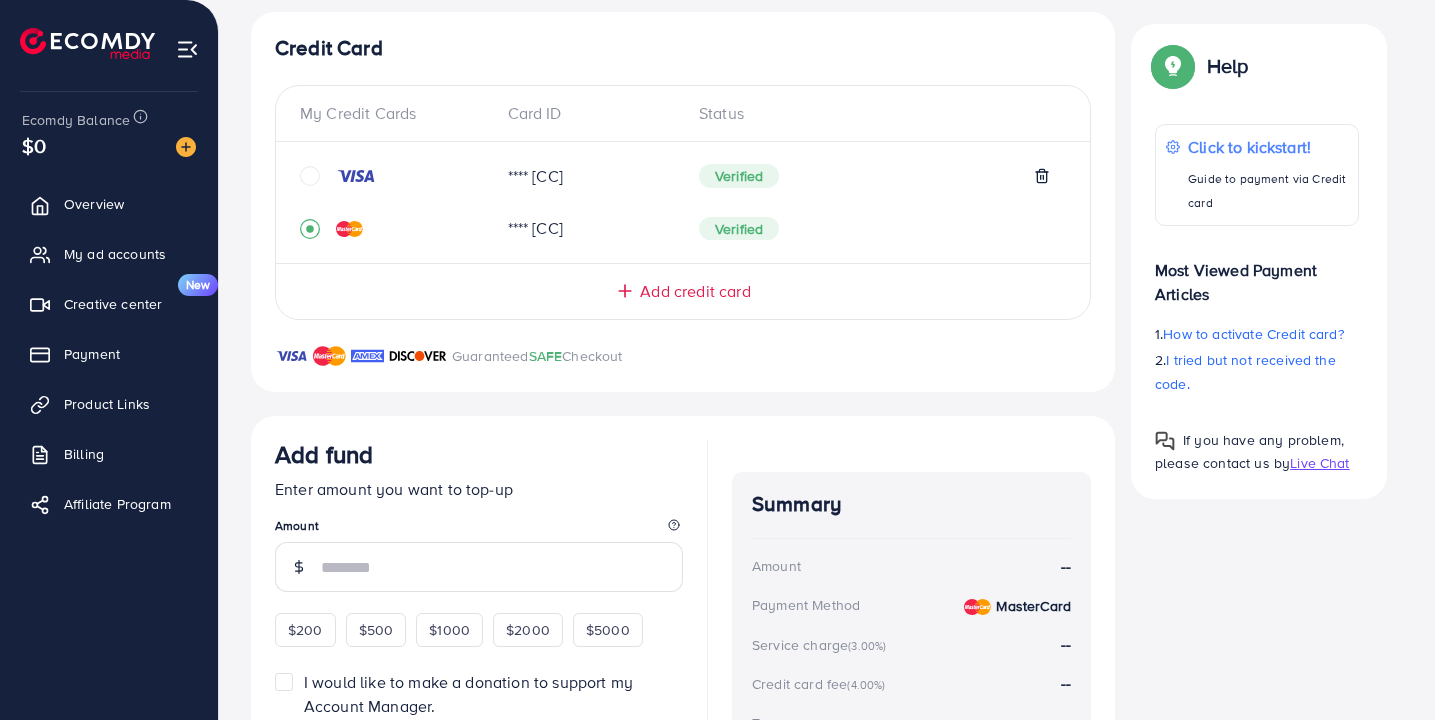 click on "Add credit card" at bounding box center [695, 291] 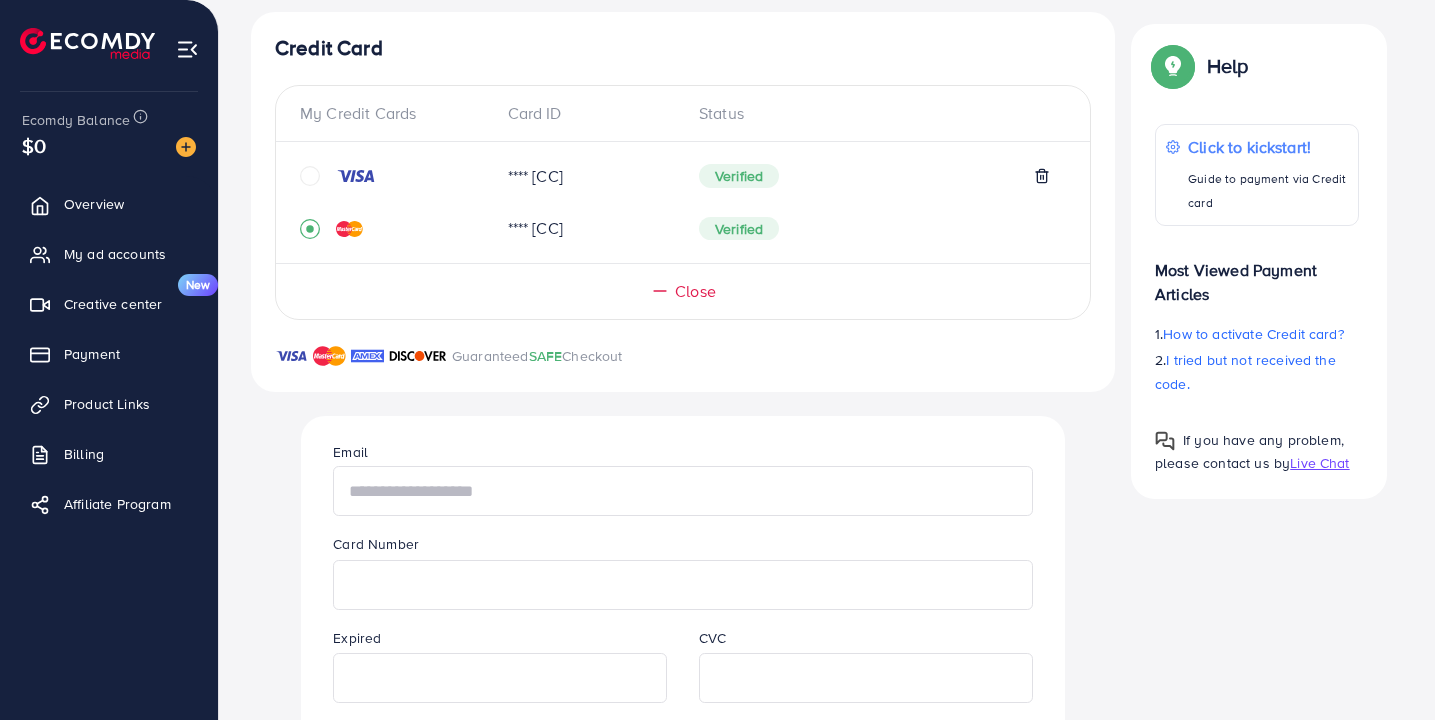 click at bounding box center (682, 491) 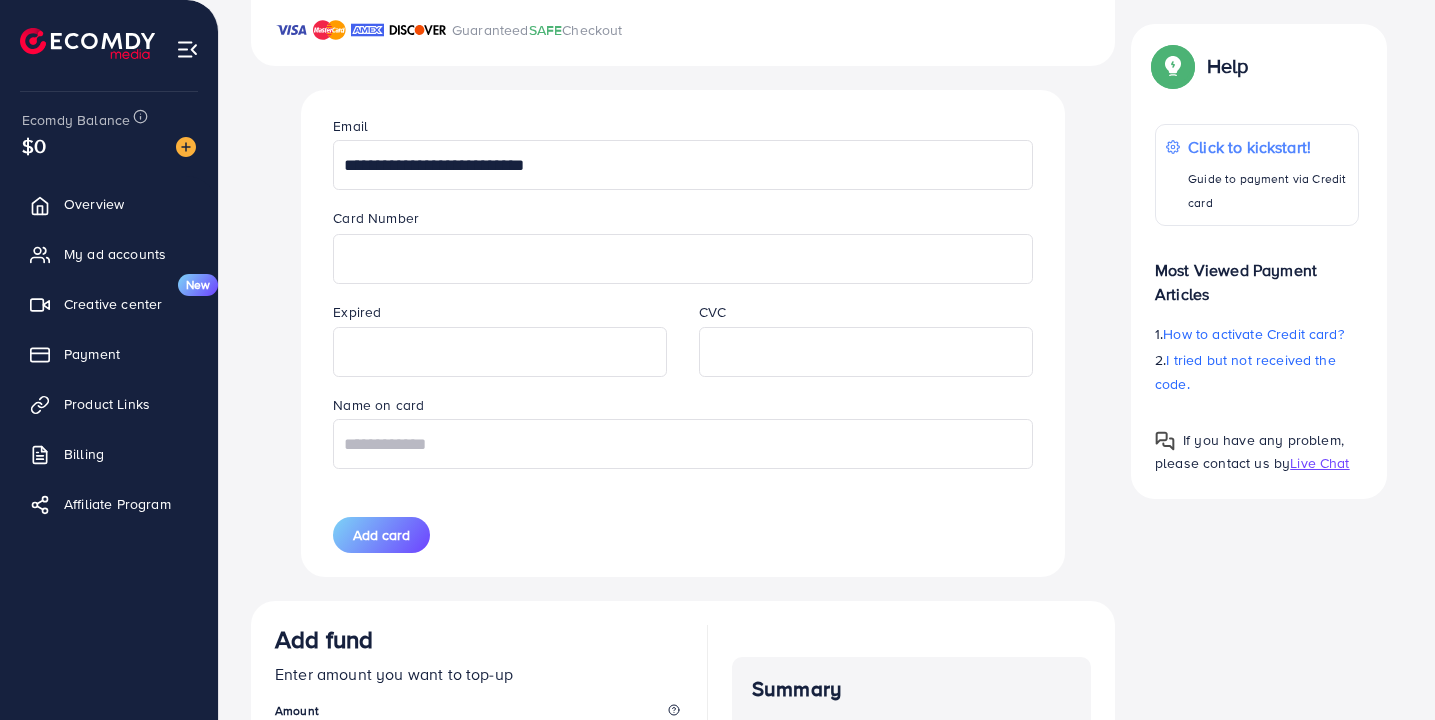 scroll, scrollTop: 697, scrollLeft: 0, axis: vertical 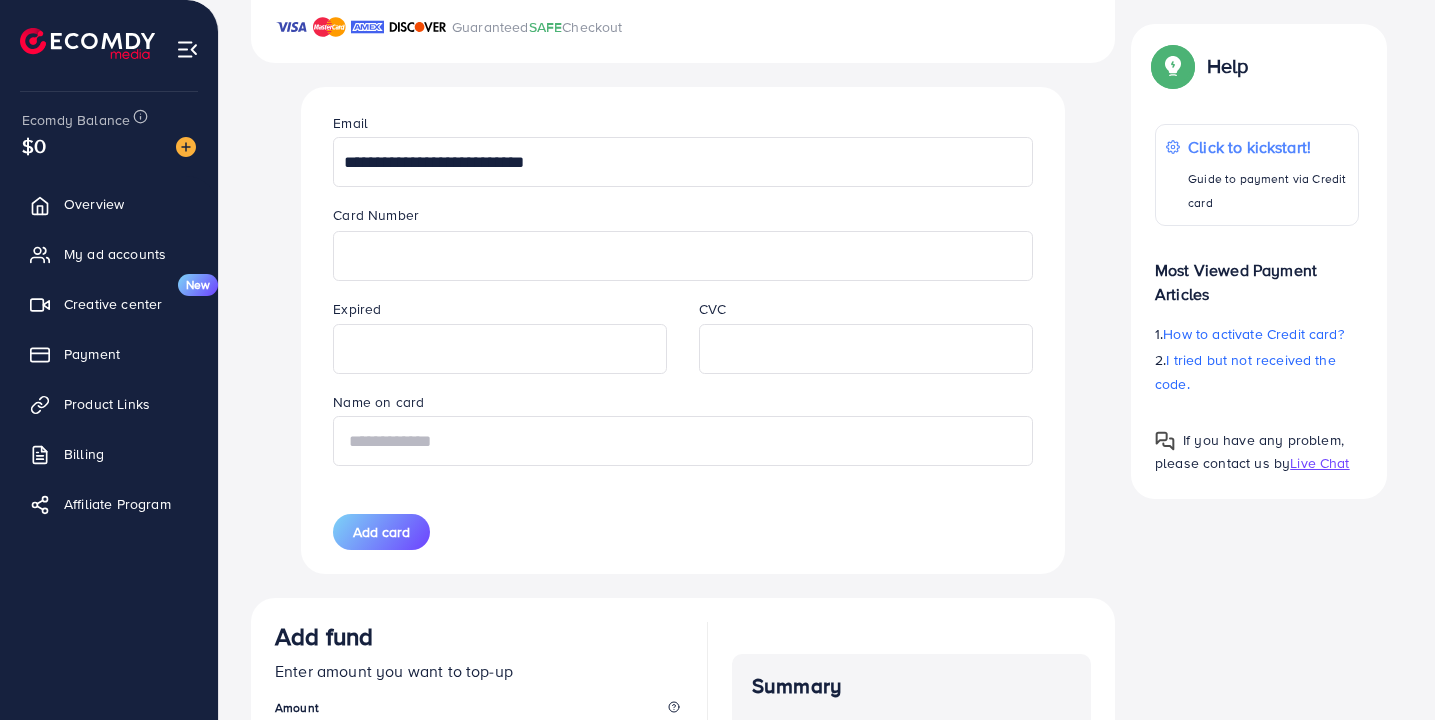 click at bounding box center [682, 441] 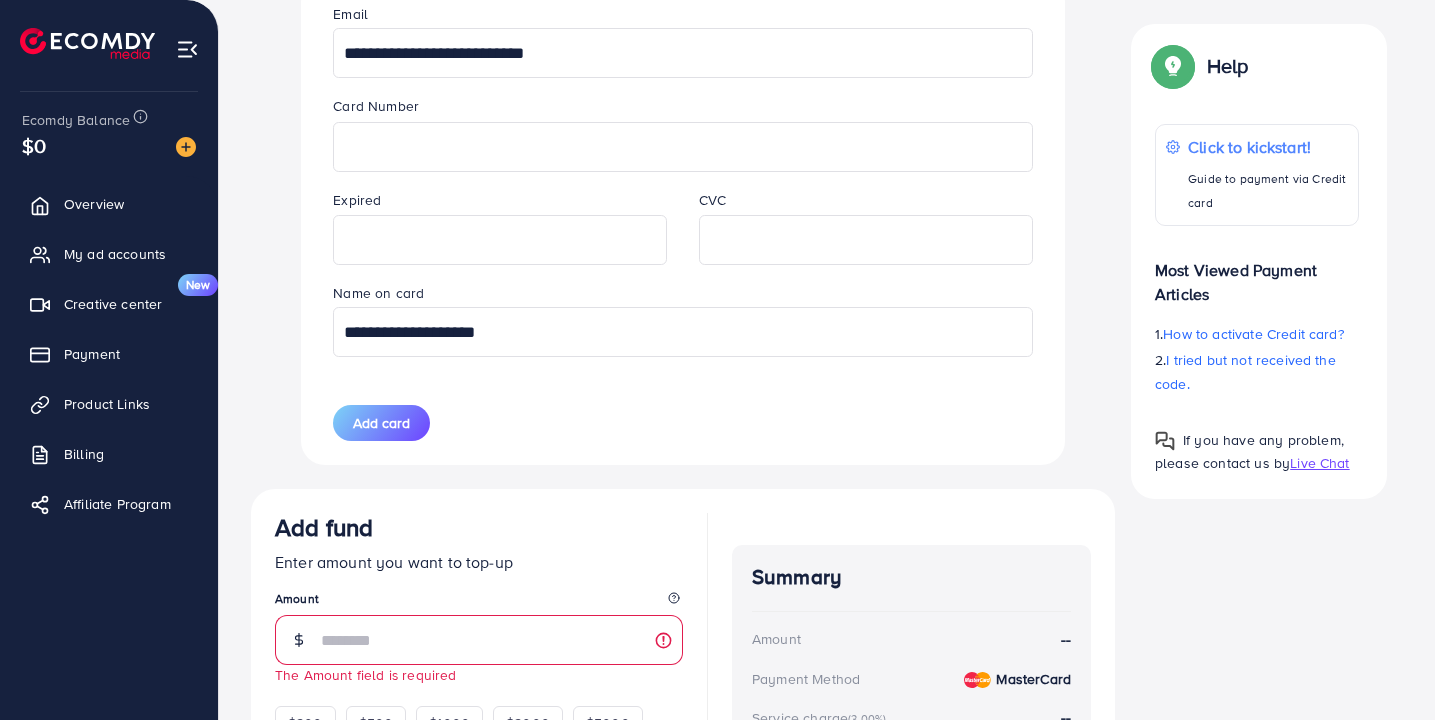 scroll, scrollTop: 827, scrollLeft: 0, axis: vertical 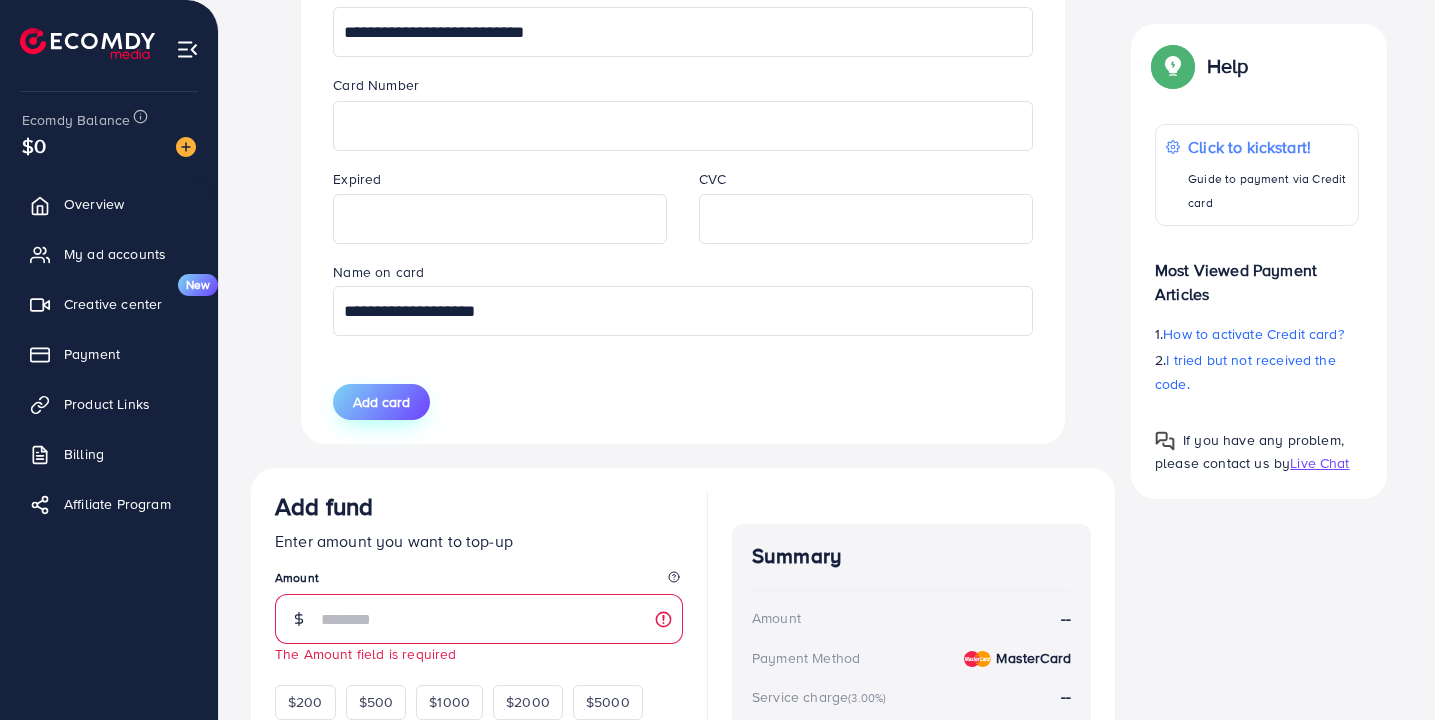 click on "Add card" at bounding box center (381, 402) 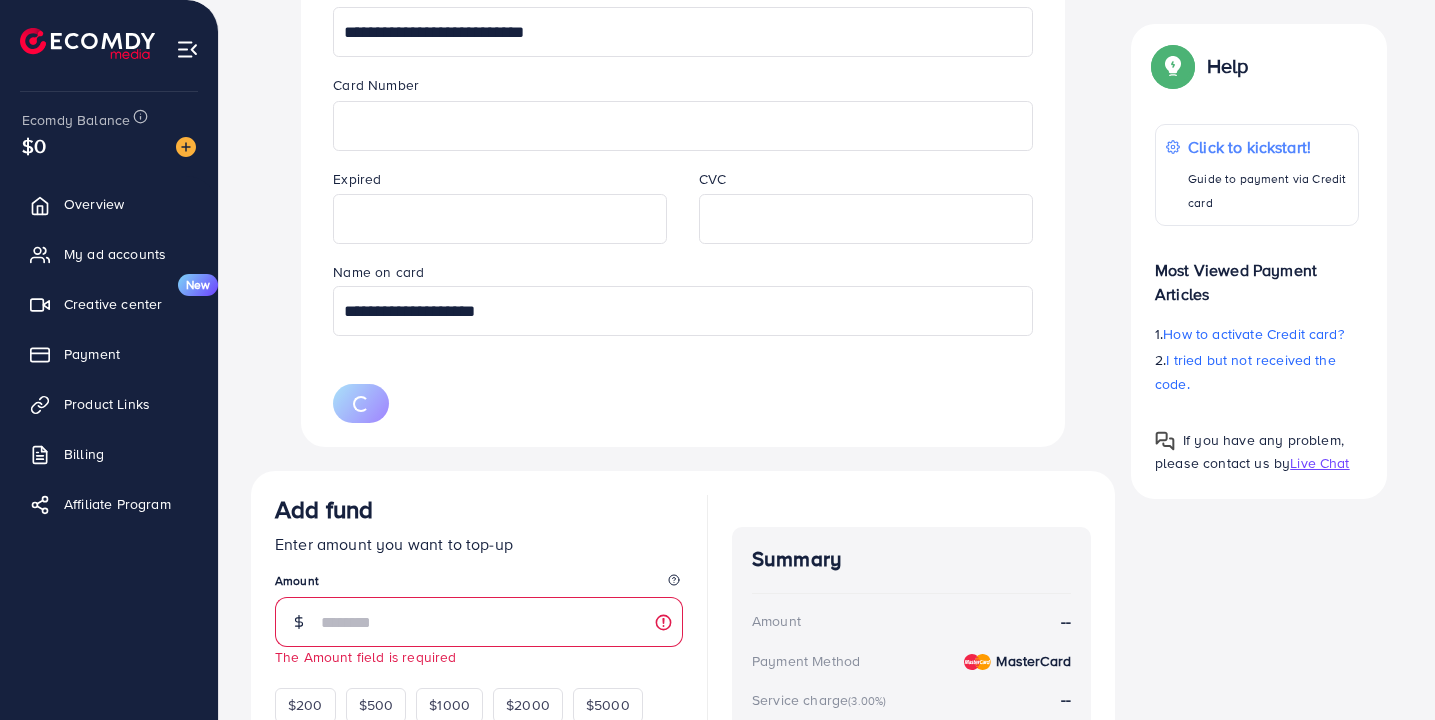 type 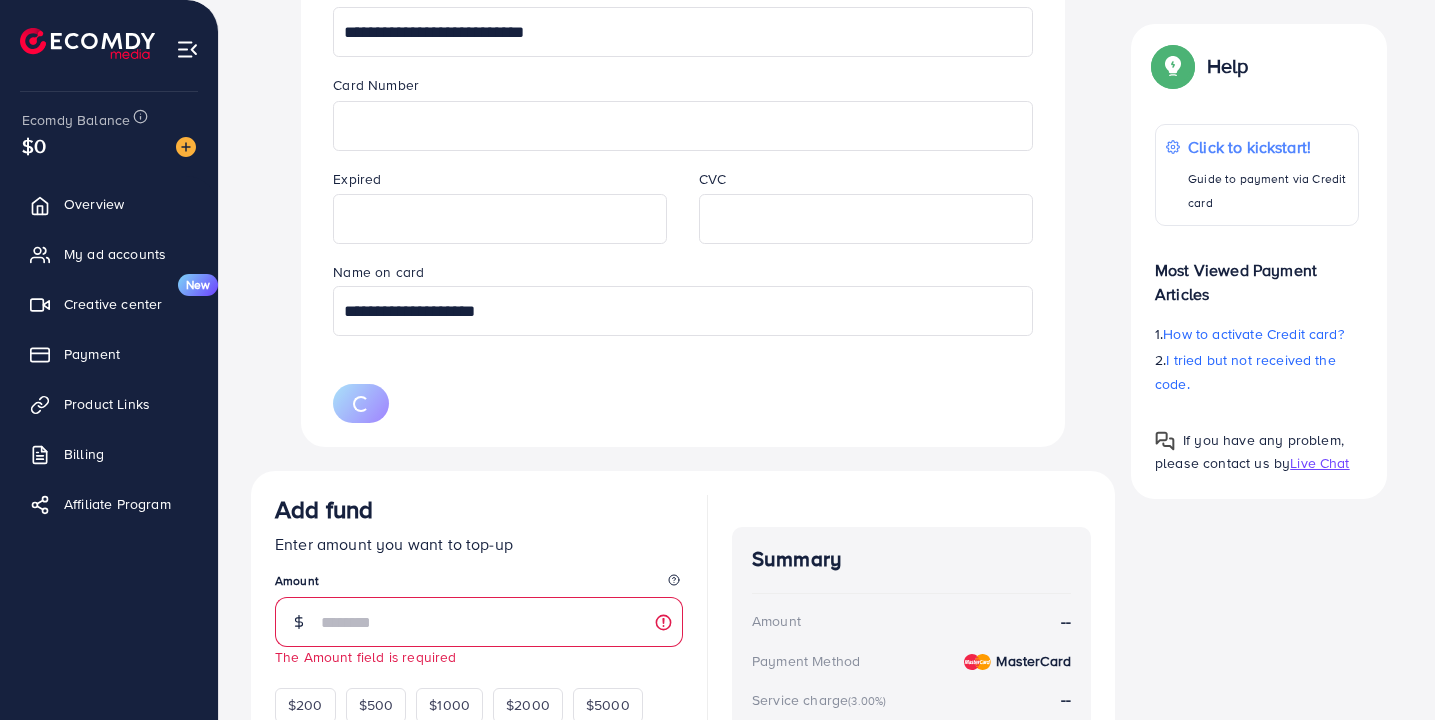 type 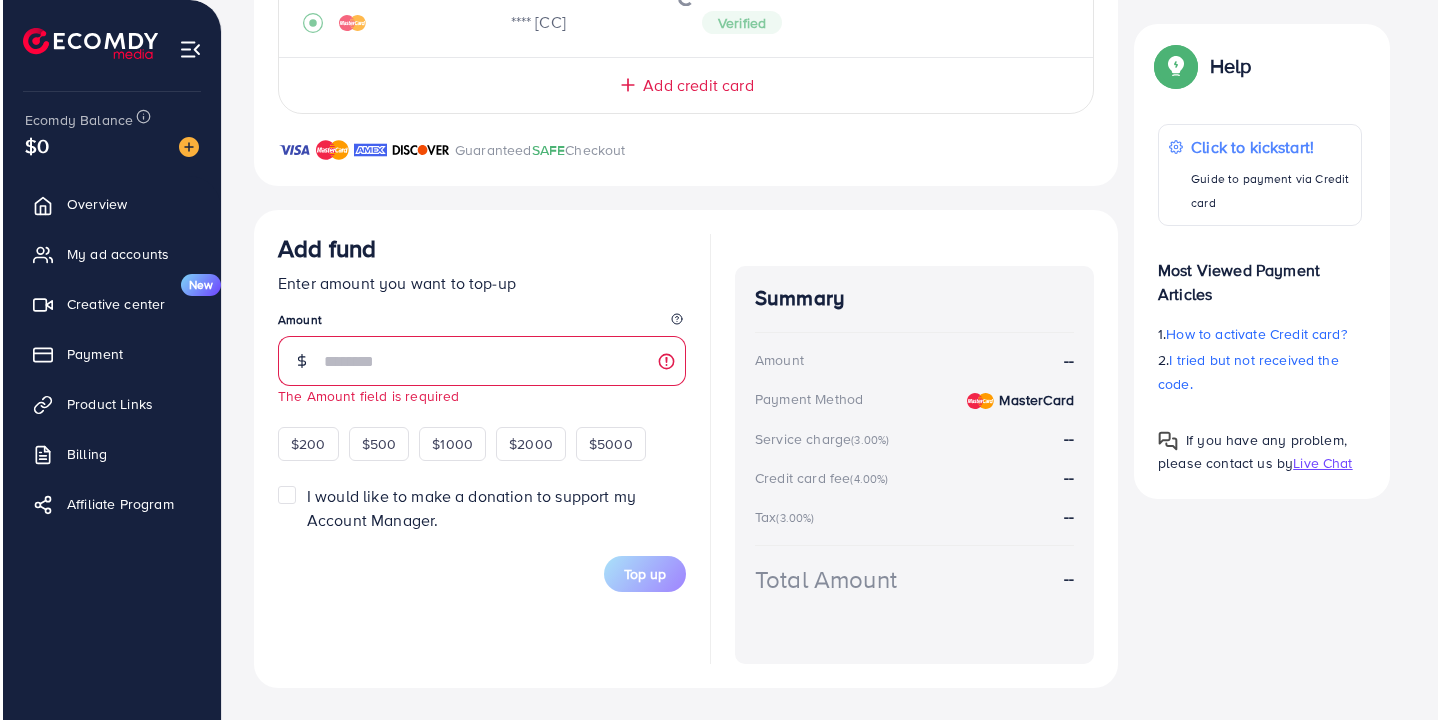 scroll, scrollTop: 167, scrollLeft: 0, axis: vertical 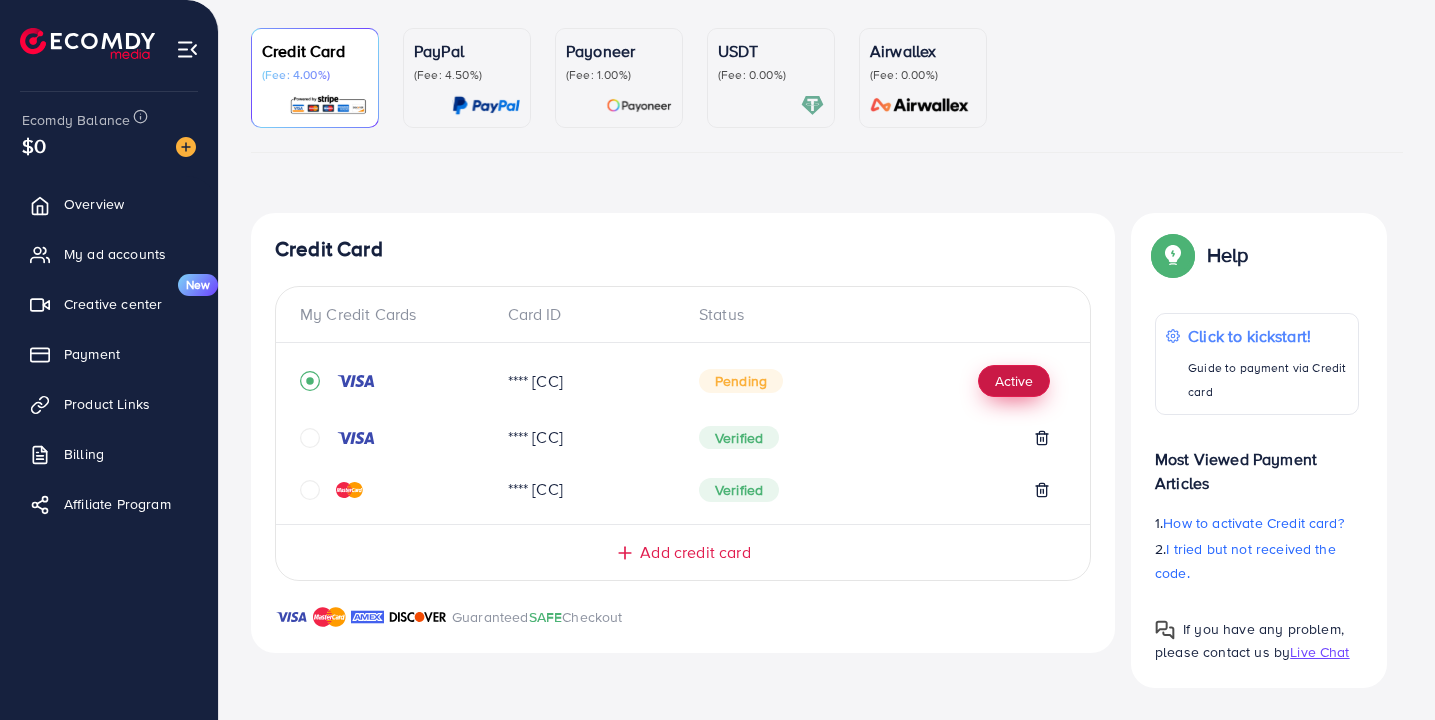 click on "Active" at bounding box center [1014, 381] 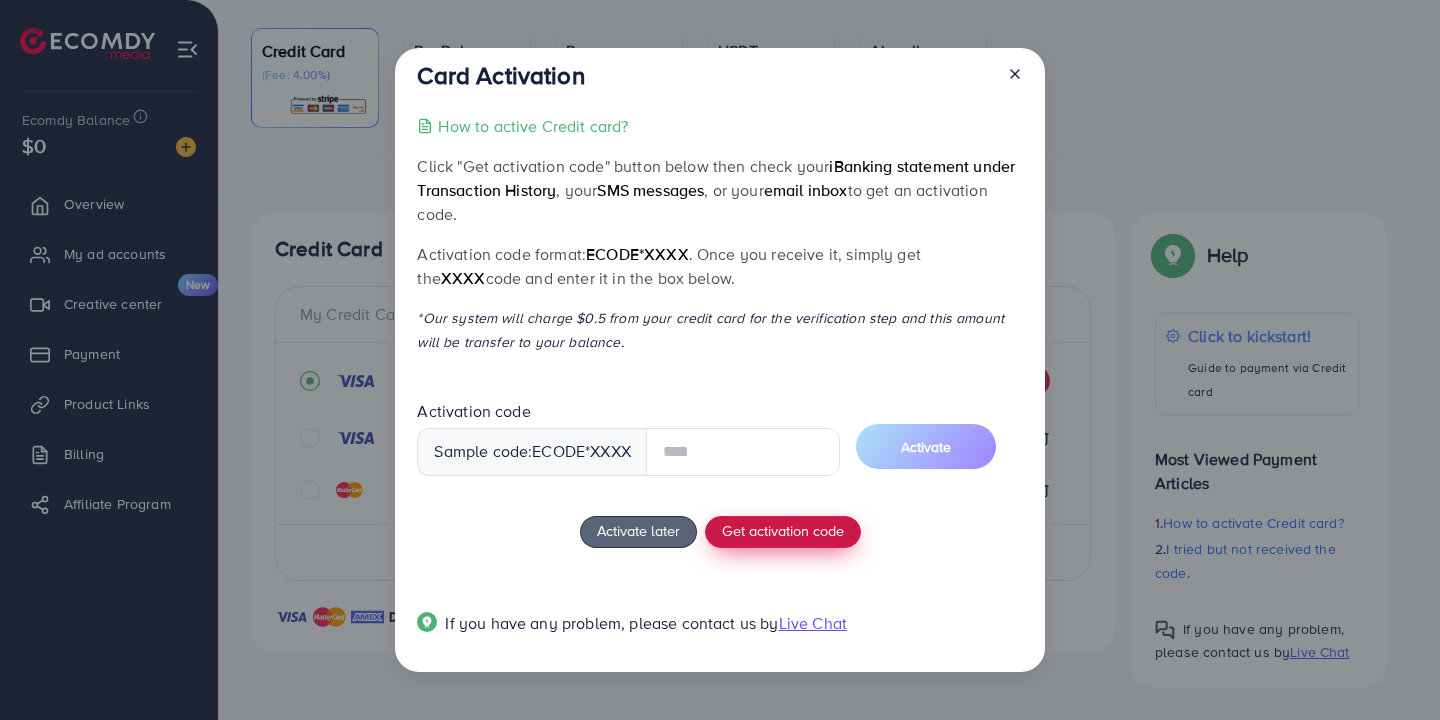click on "Get activation code" at bounding box center [783, 530] 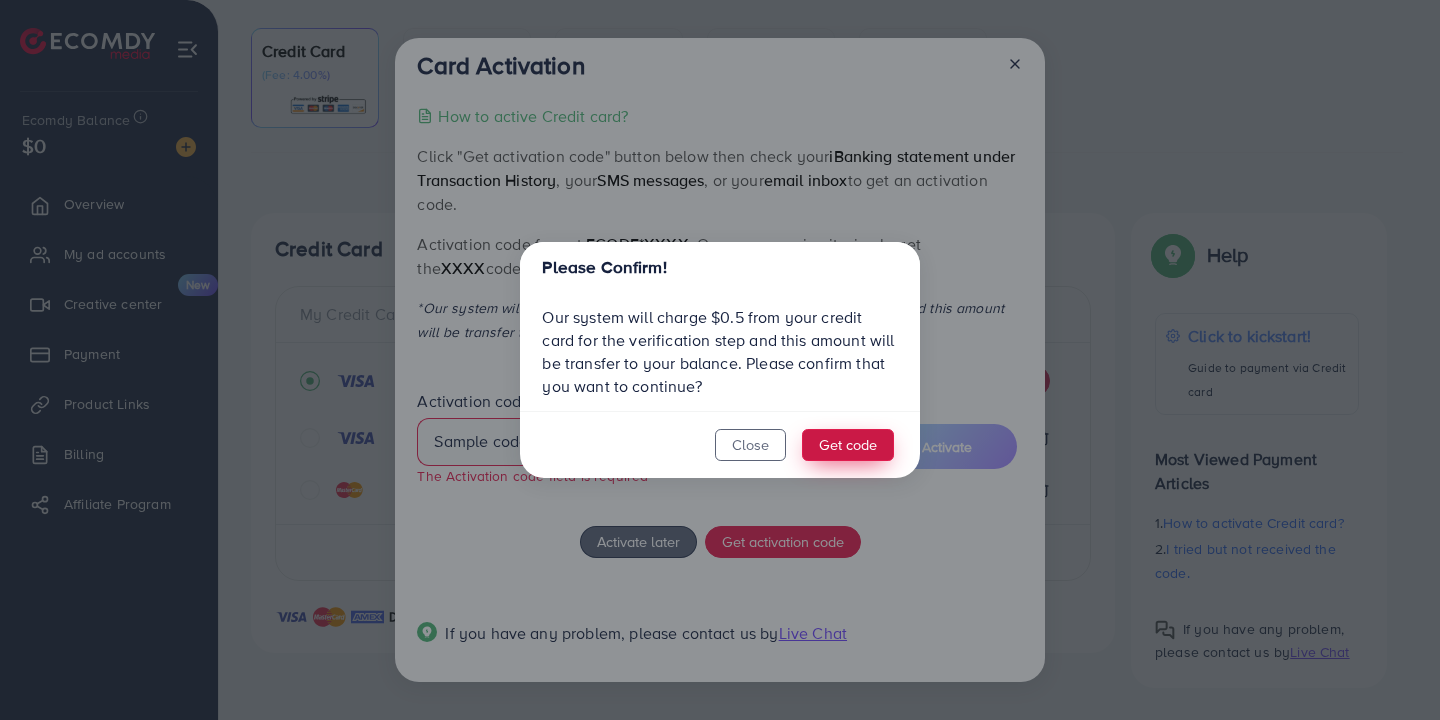 click on "Get code" at bounding box center (848, 445) 